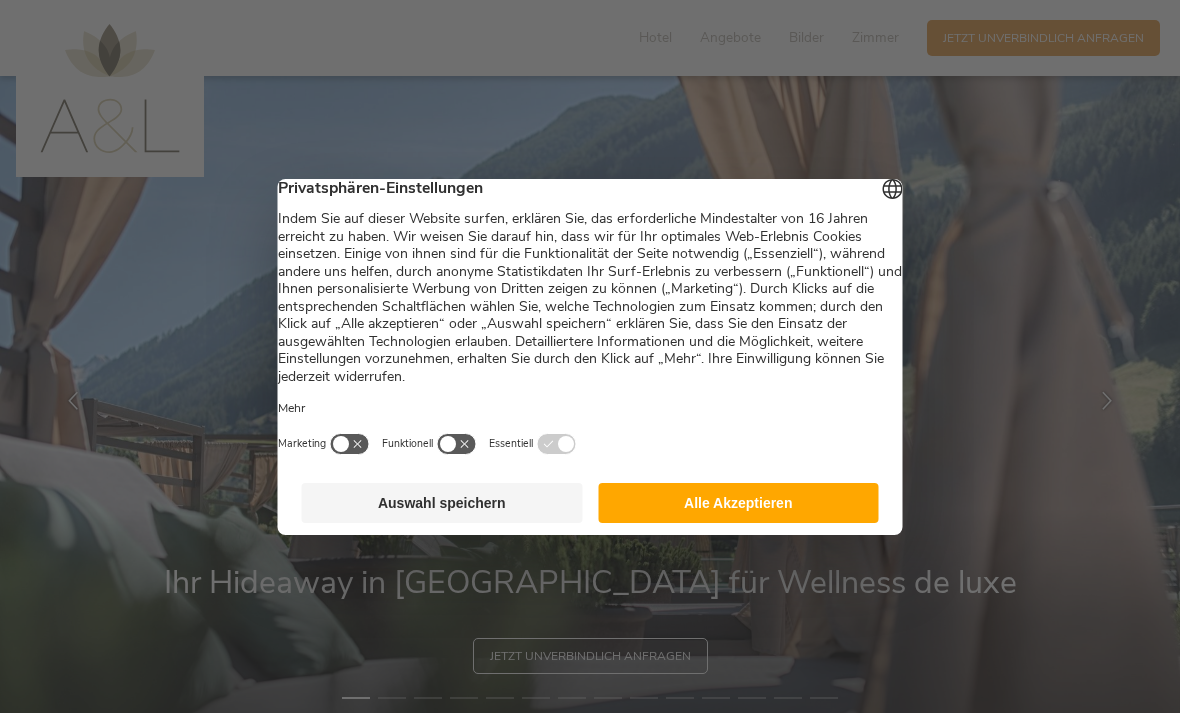 scroll, scrollTop: 0, scrollLeft: 0, axis: both 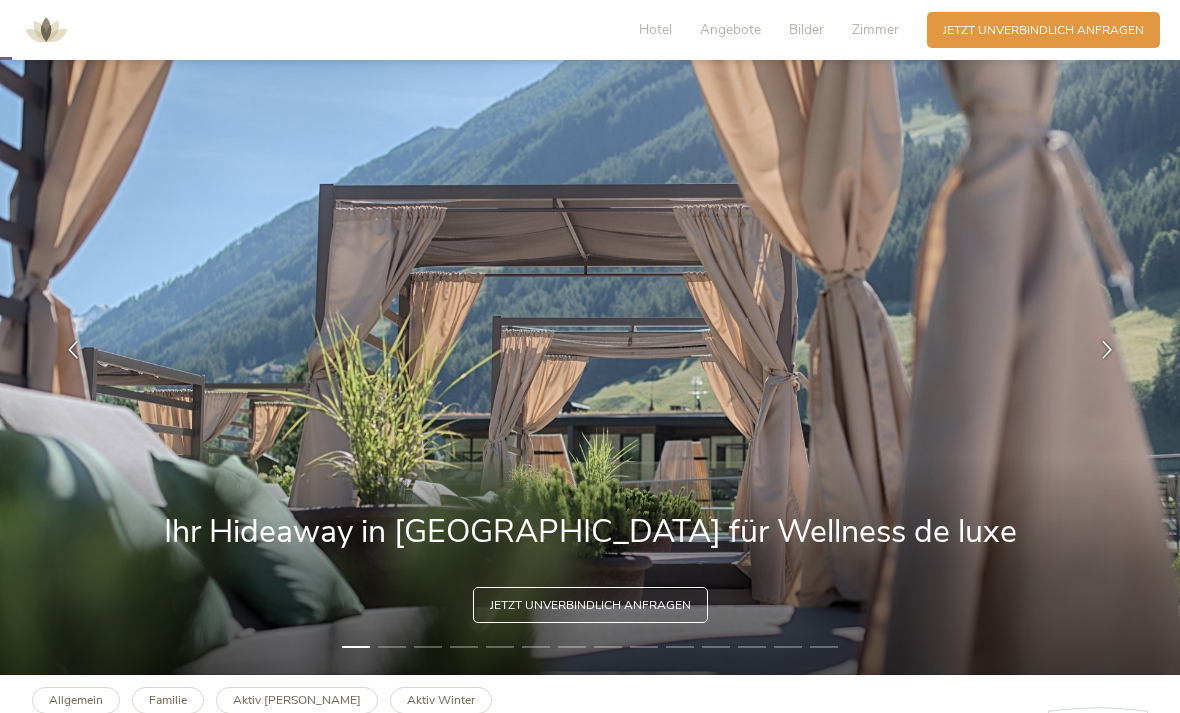 click at bounding box center [1107, 350] 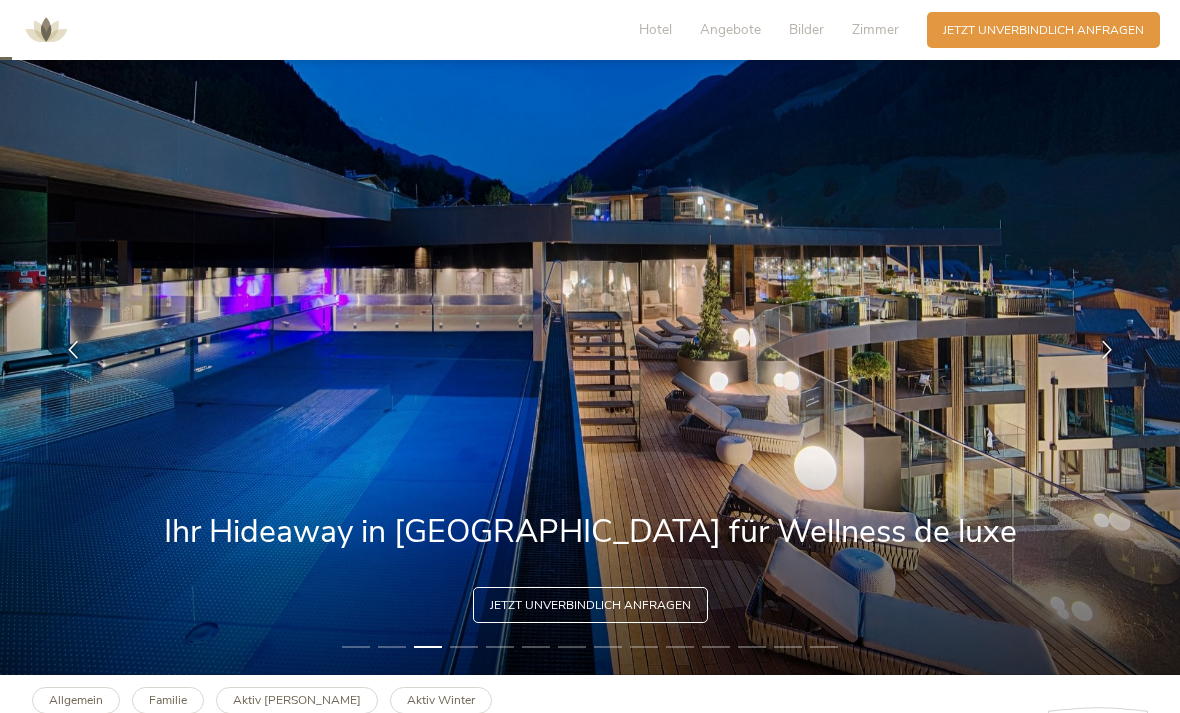 click at bounding box center (1107, 350) 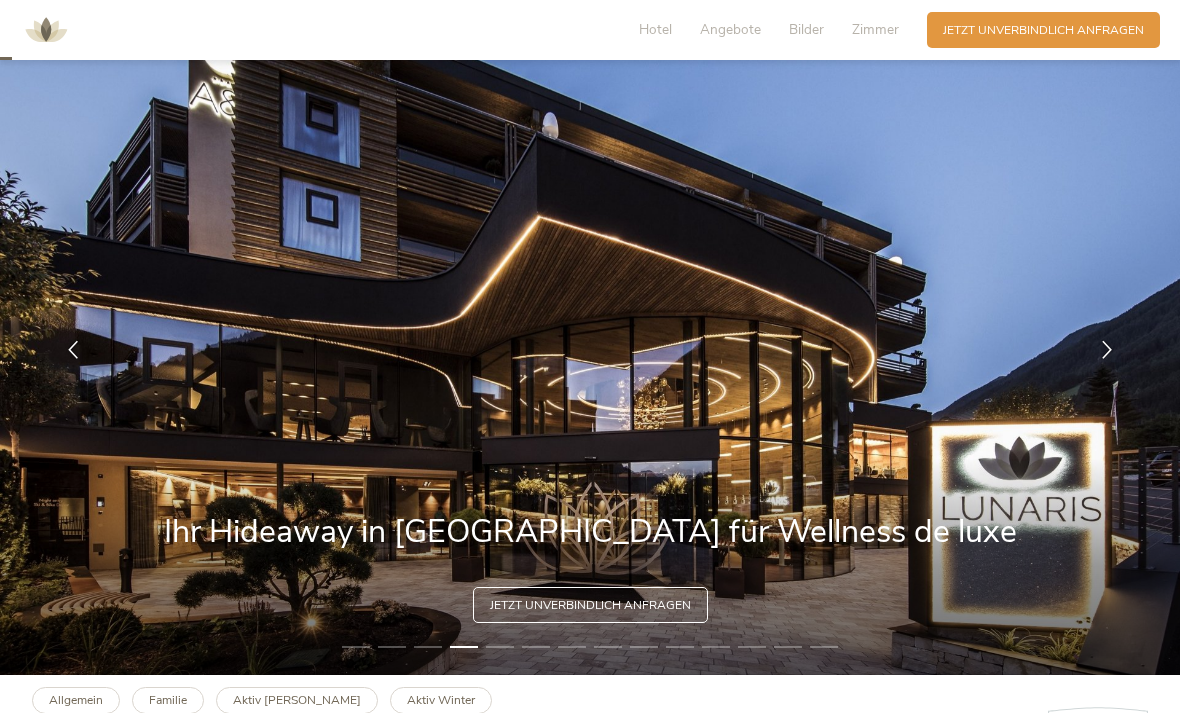 click at bounding box center (590, 350) 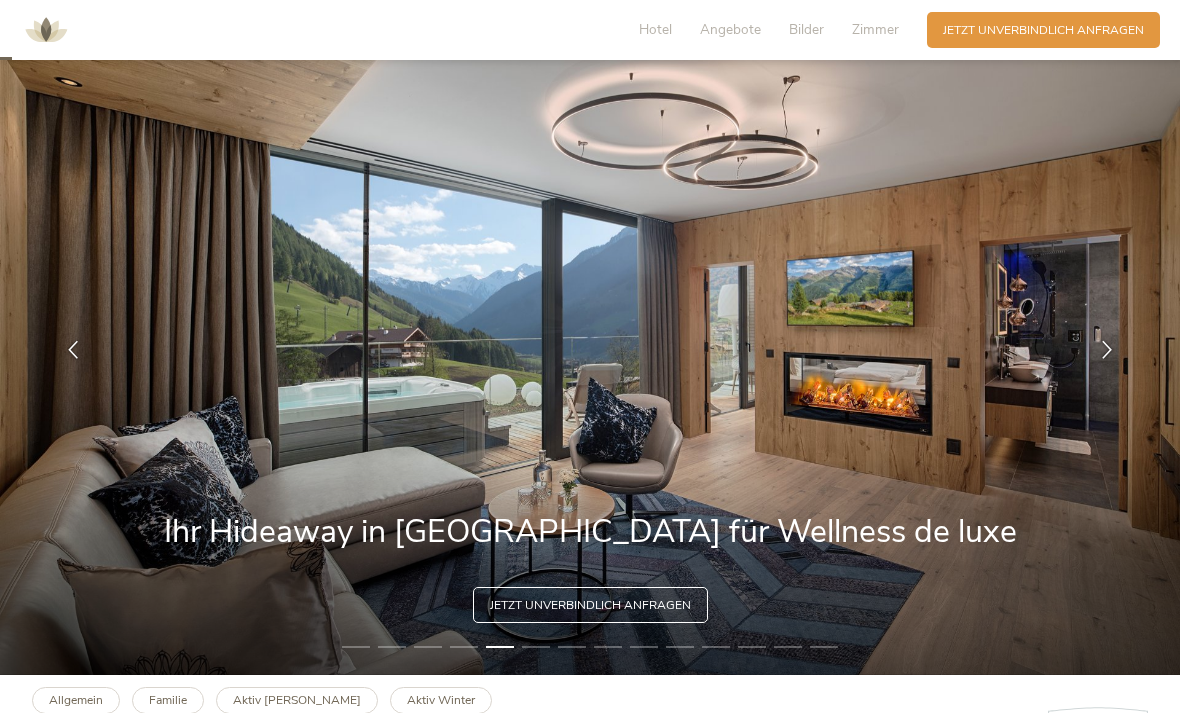 click at bounding box center (1107, 350) 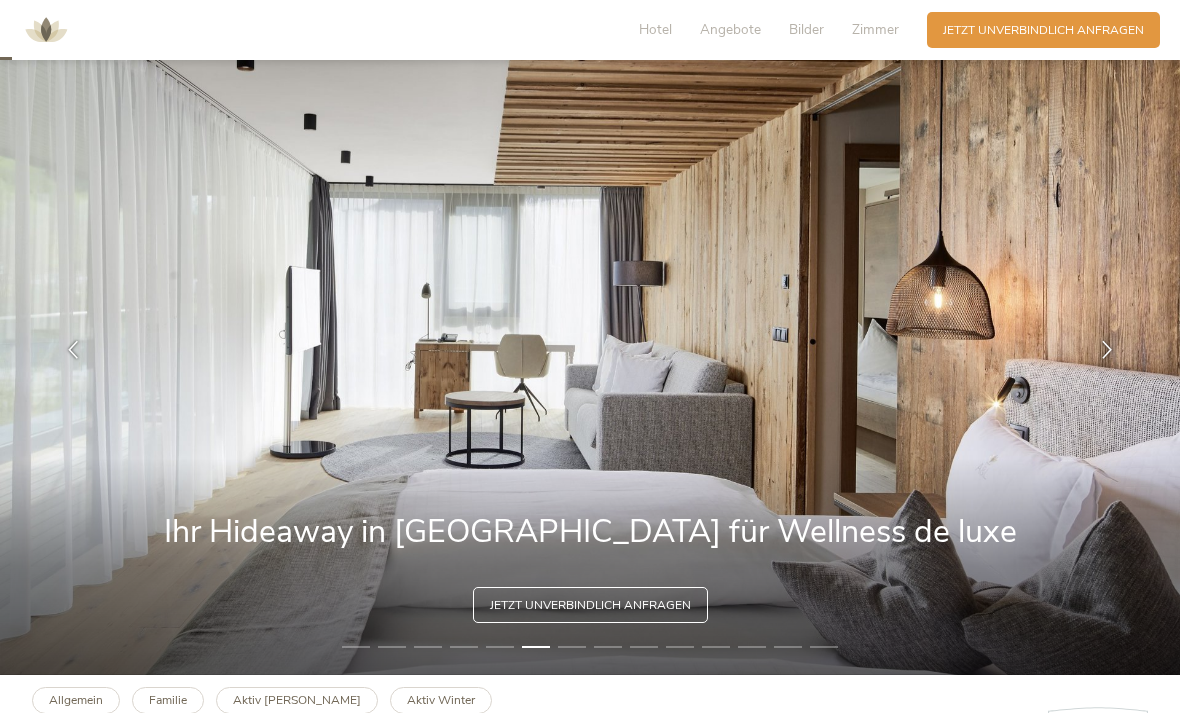 click at bounding box center (590, 350) 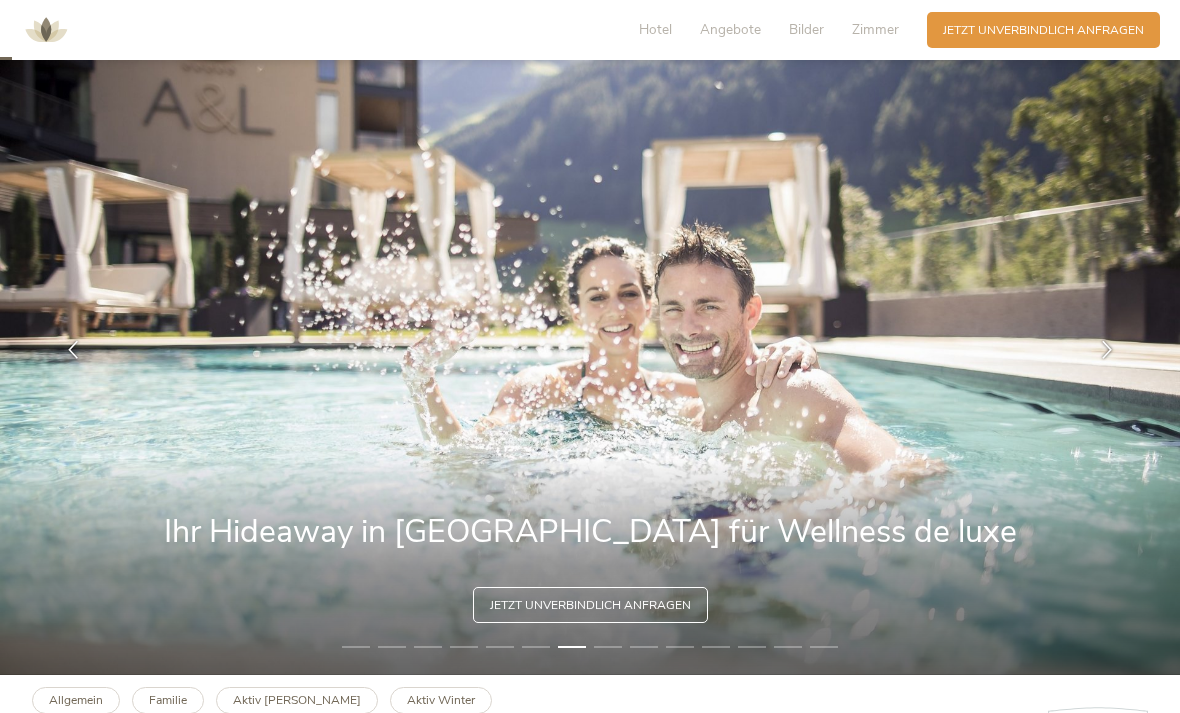 click at bounding box center [1107, 350] 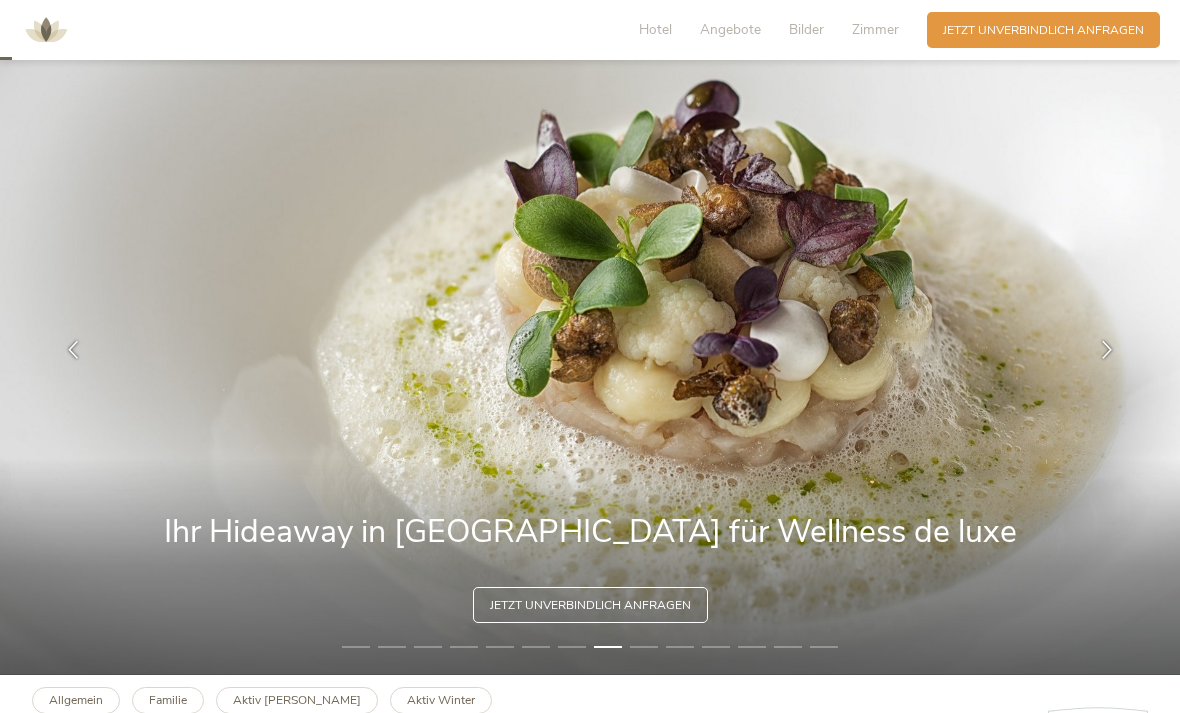 click at bounding box center (1107, 350) 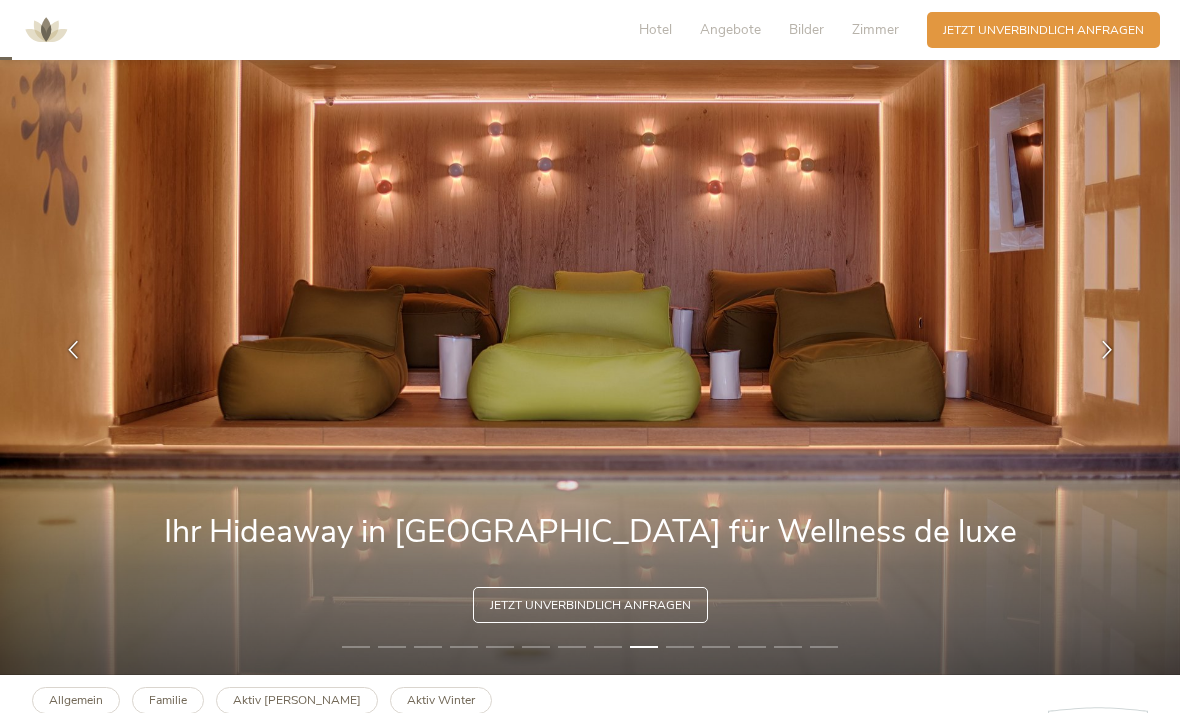 click at bounding box center (1107, 350) 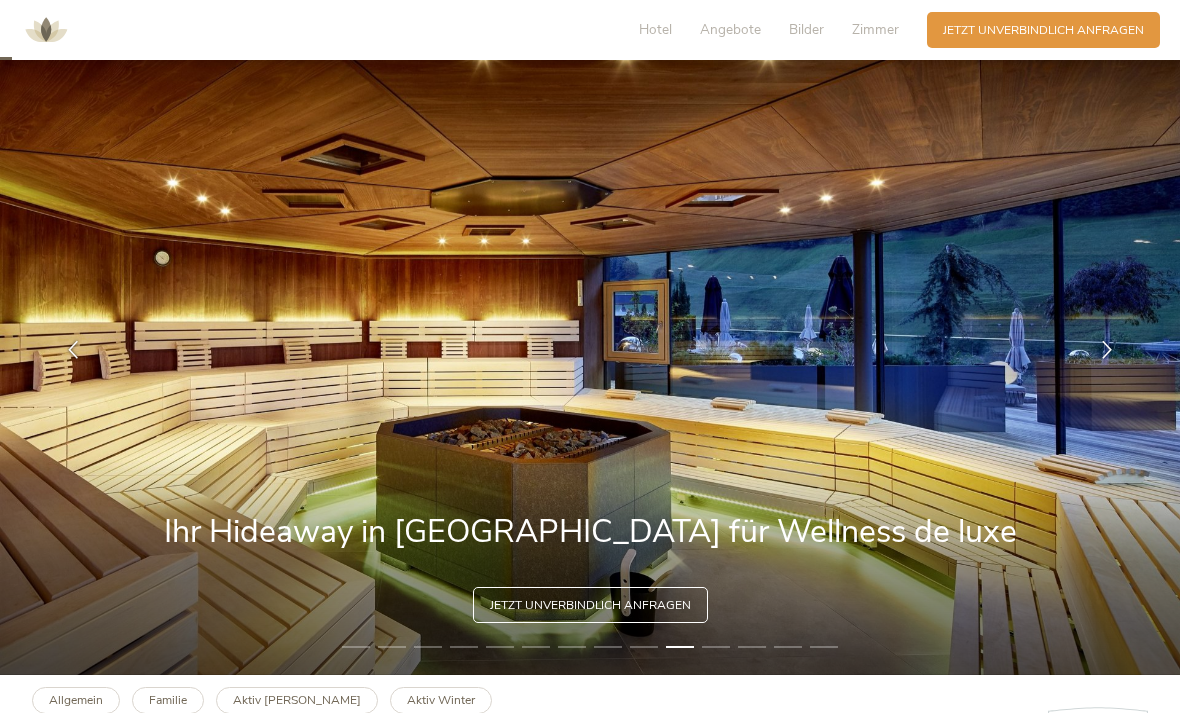 click at bounding box center [590, 350] 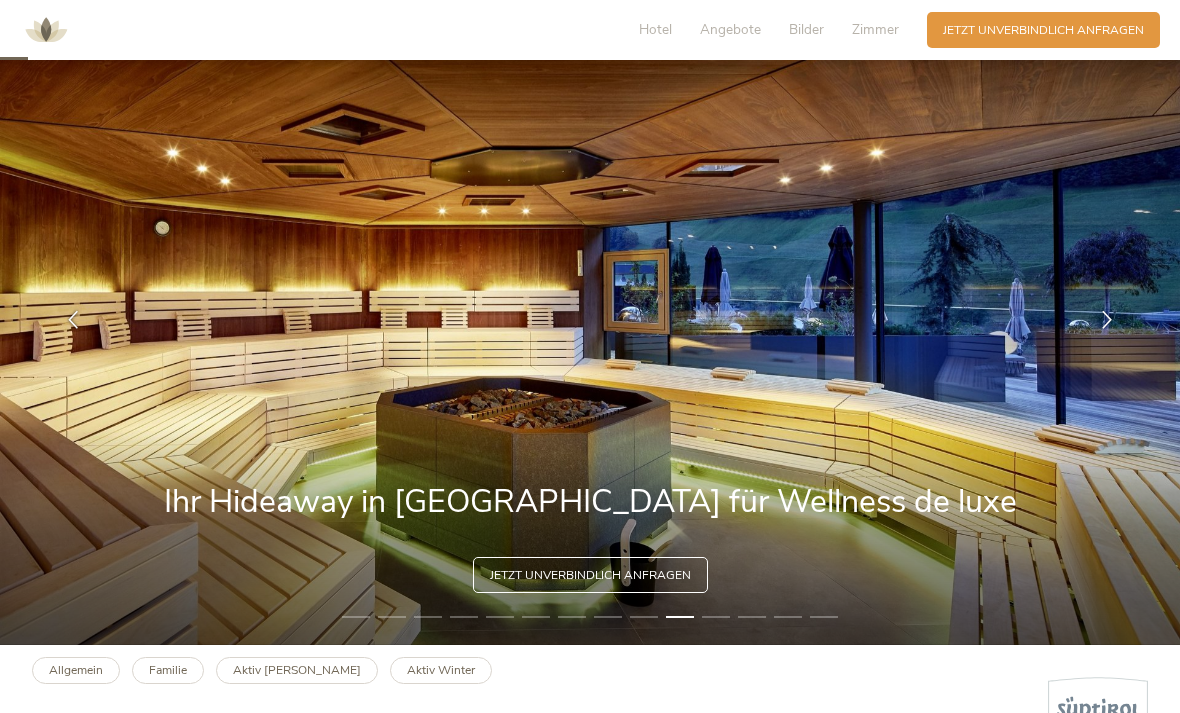 scroll, scrollTop: 68, scrollLeft: 0, axis: vertical 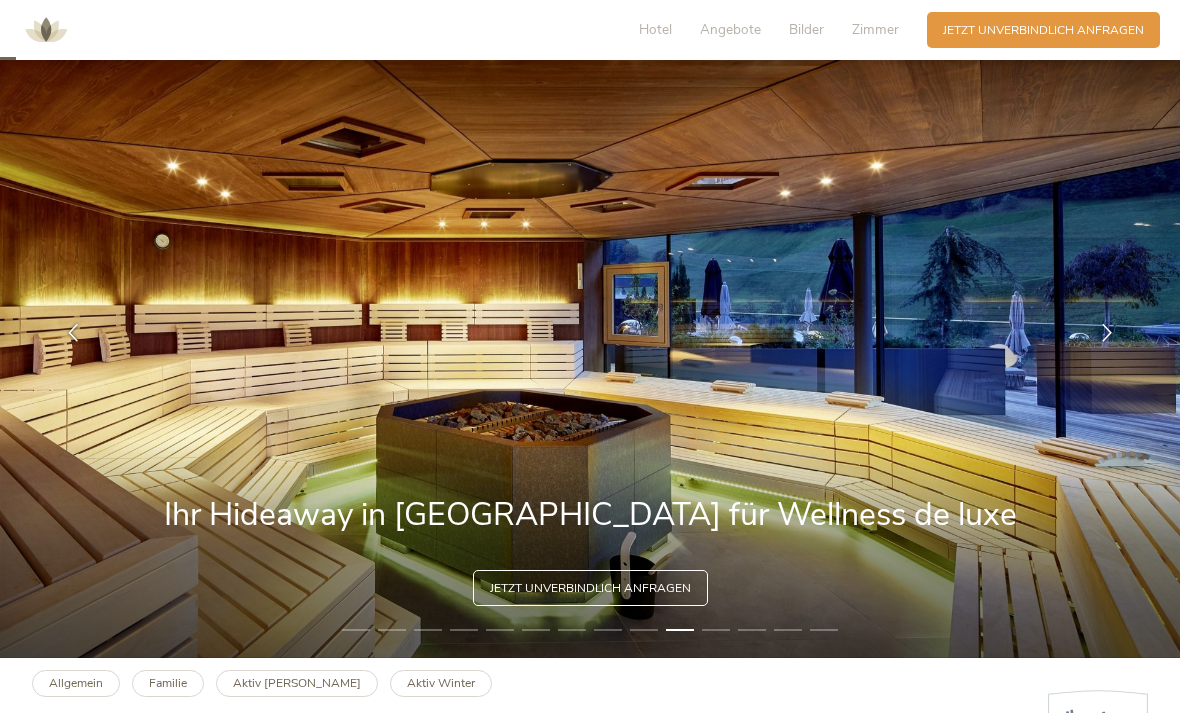 click at bounding box center [1107, 333] 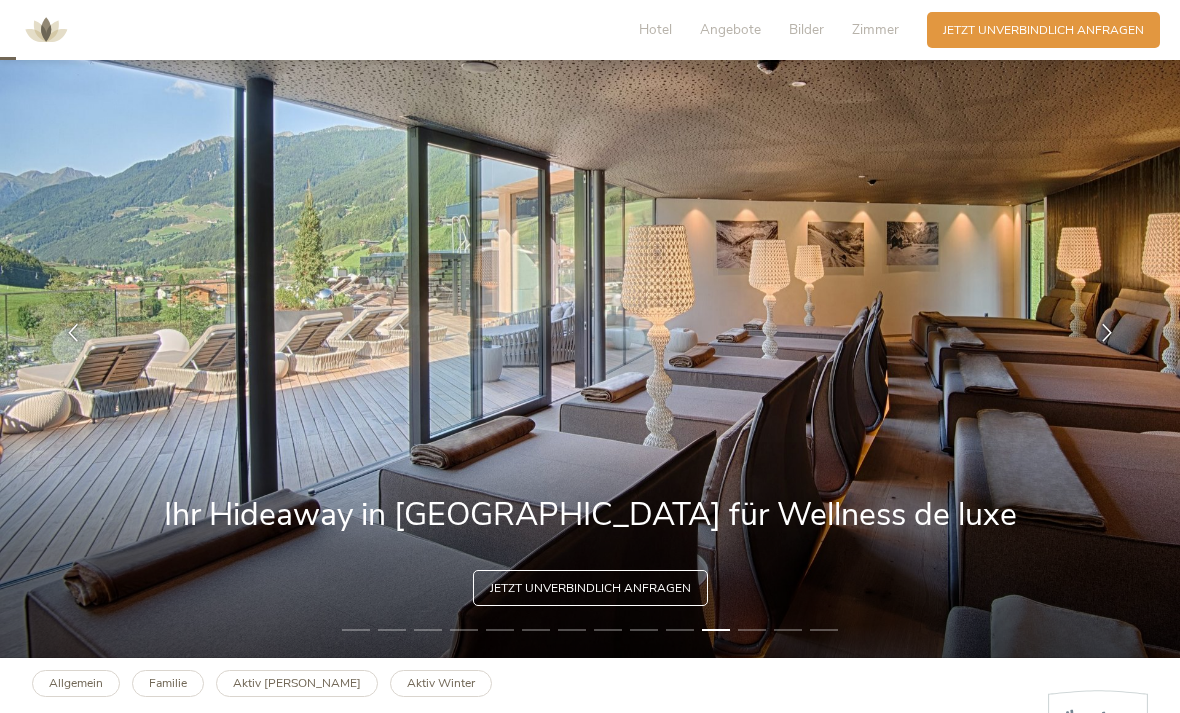 click at bounding box center (1107, 333) 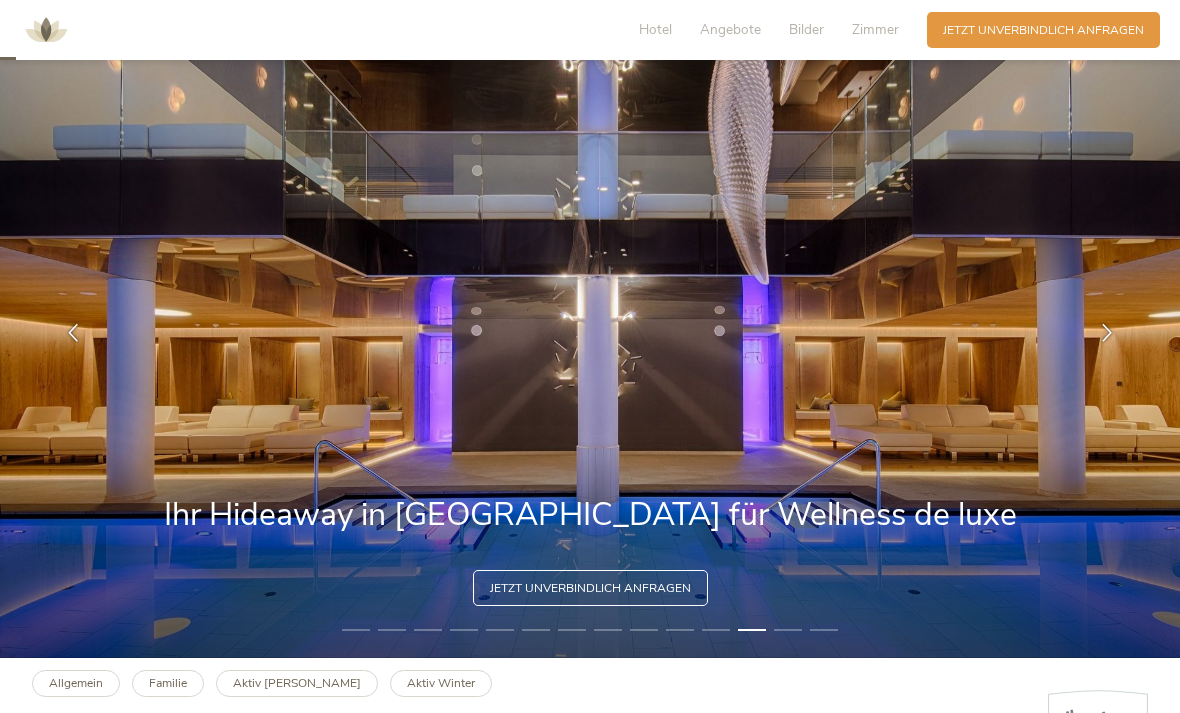 click at bounding box center [590, 333] 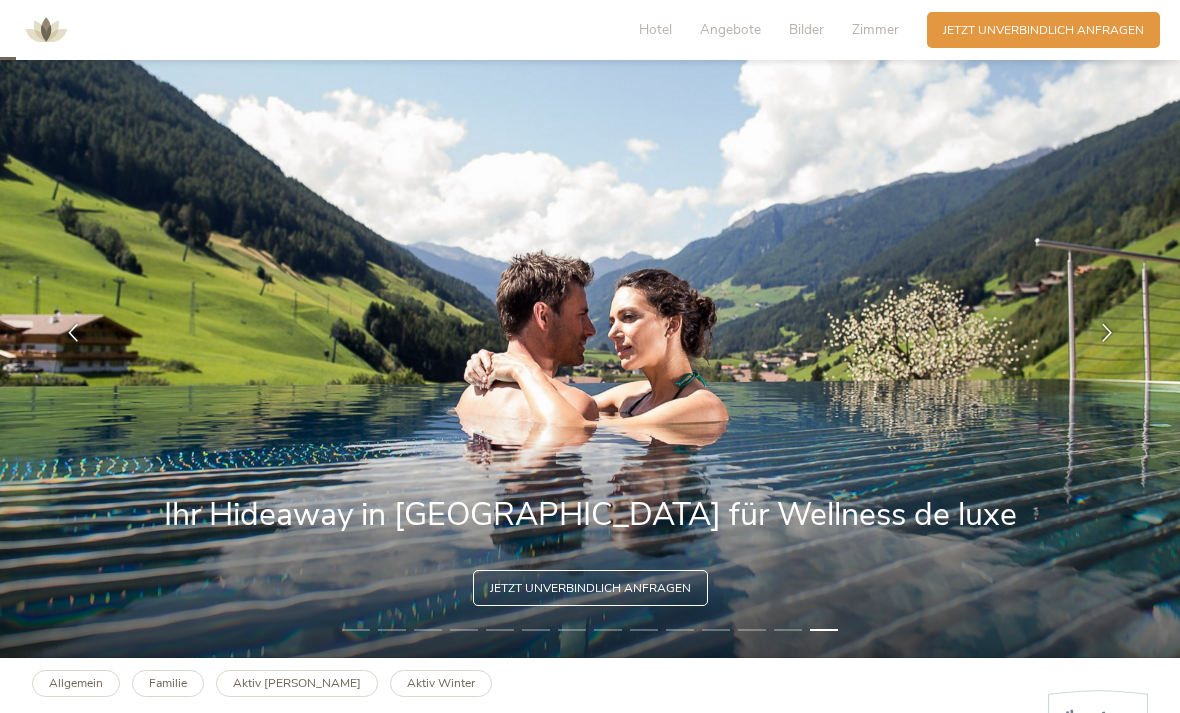 click at bounding box center (1107, 333) 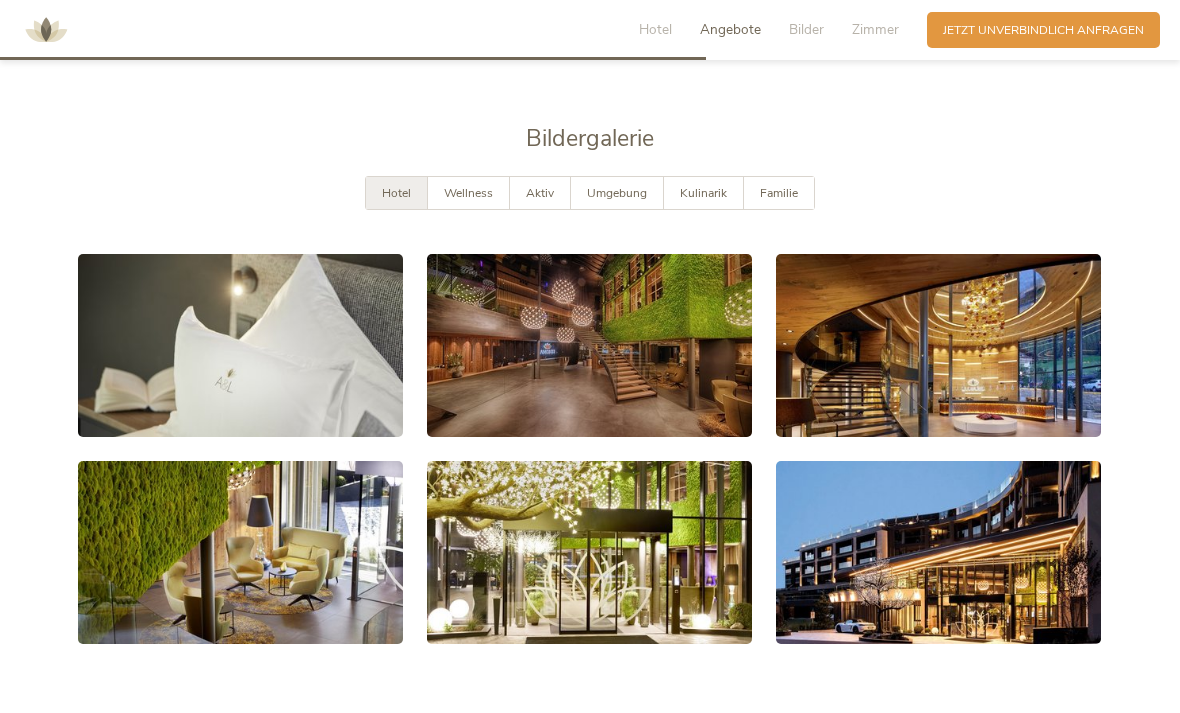 scroll, scrollTop: 3057, scrollLeft: 0, axis: vertical 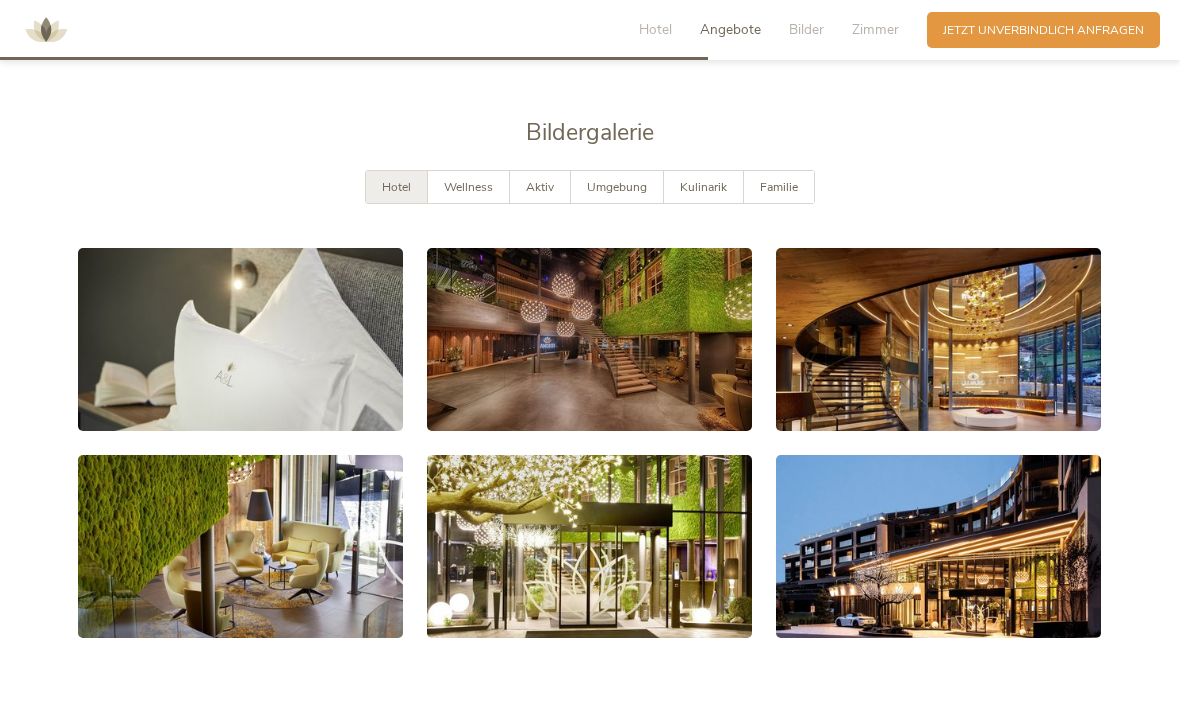 click at bounding box center (589, 339) 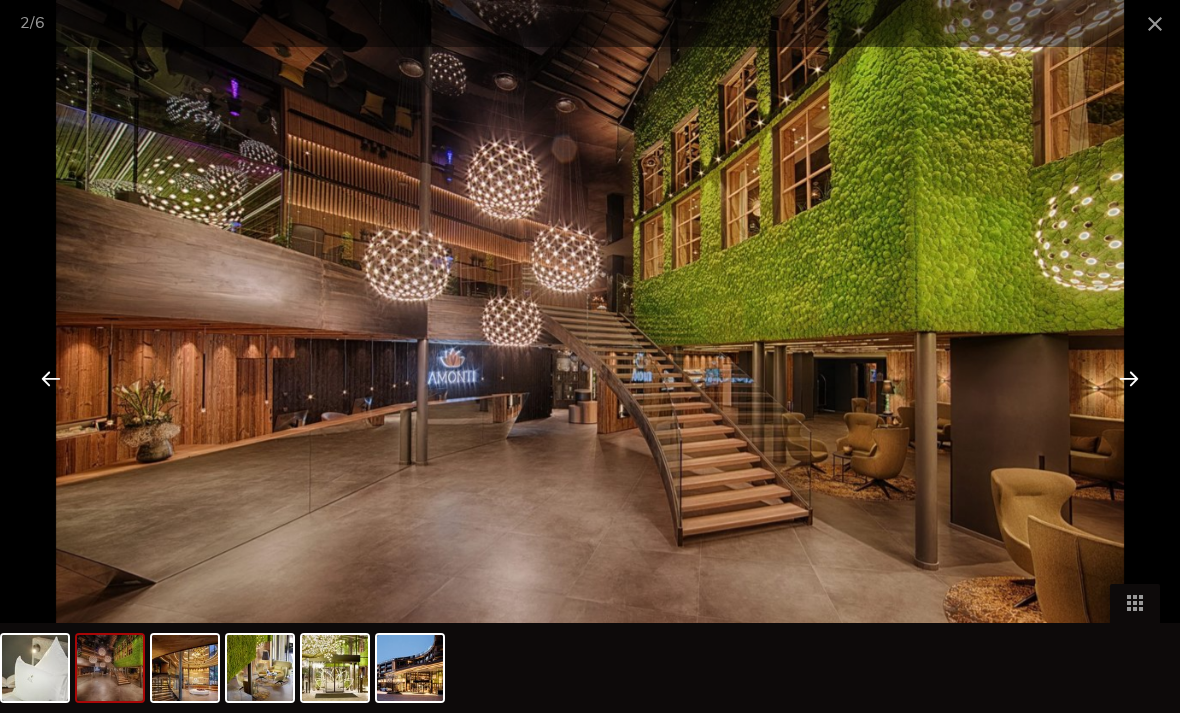 click at bounding box center [1129, 378] 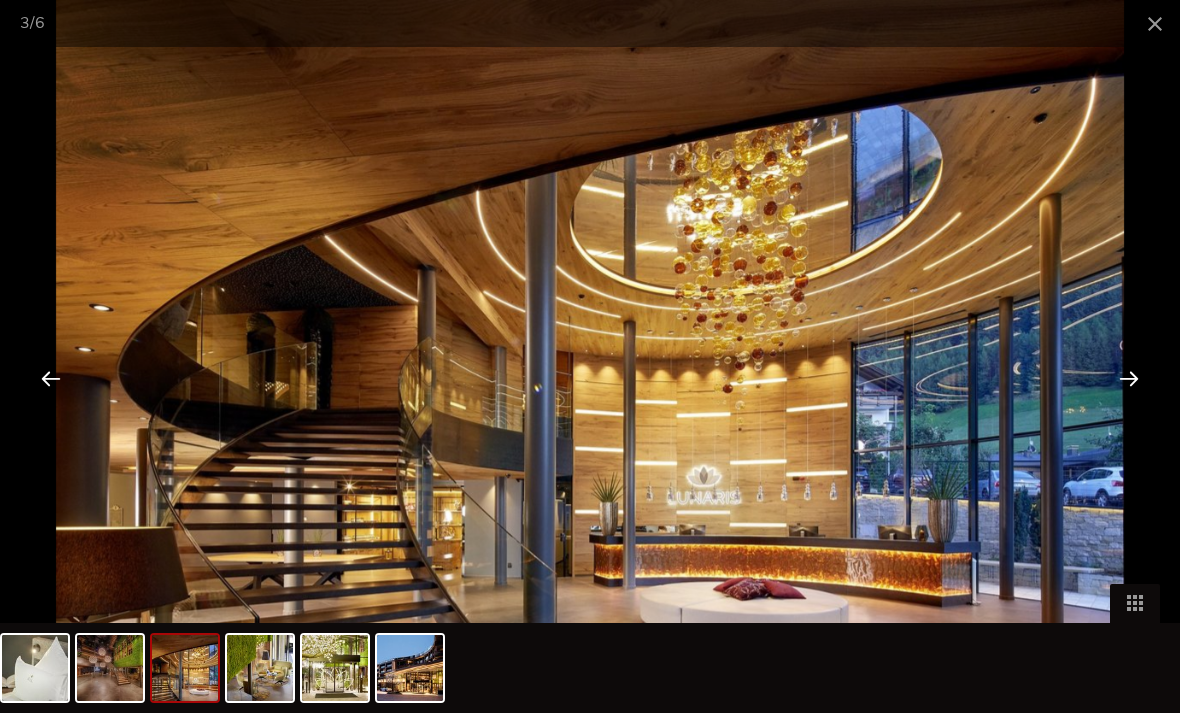 click at bounding box center (1129, 378) 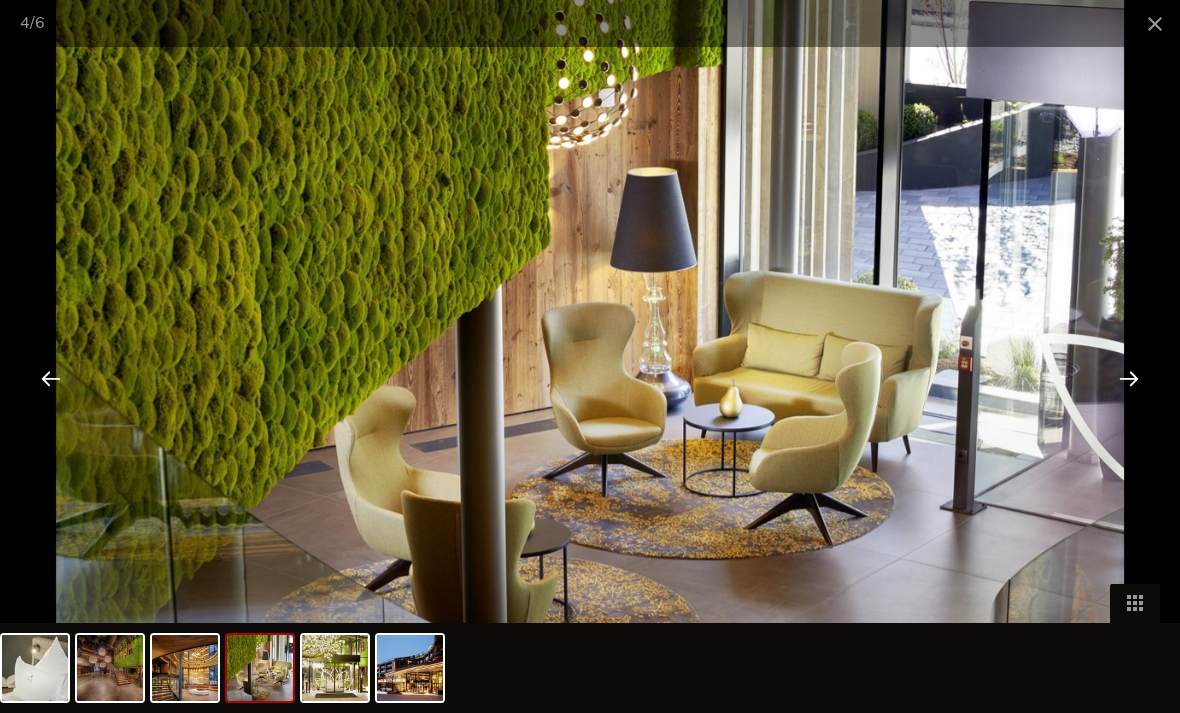 click at bounding box center [1129, 378] 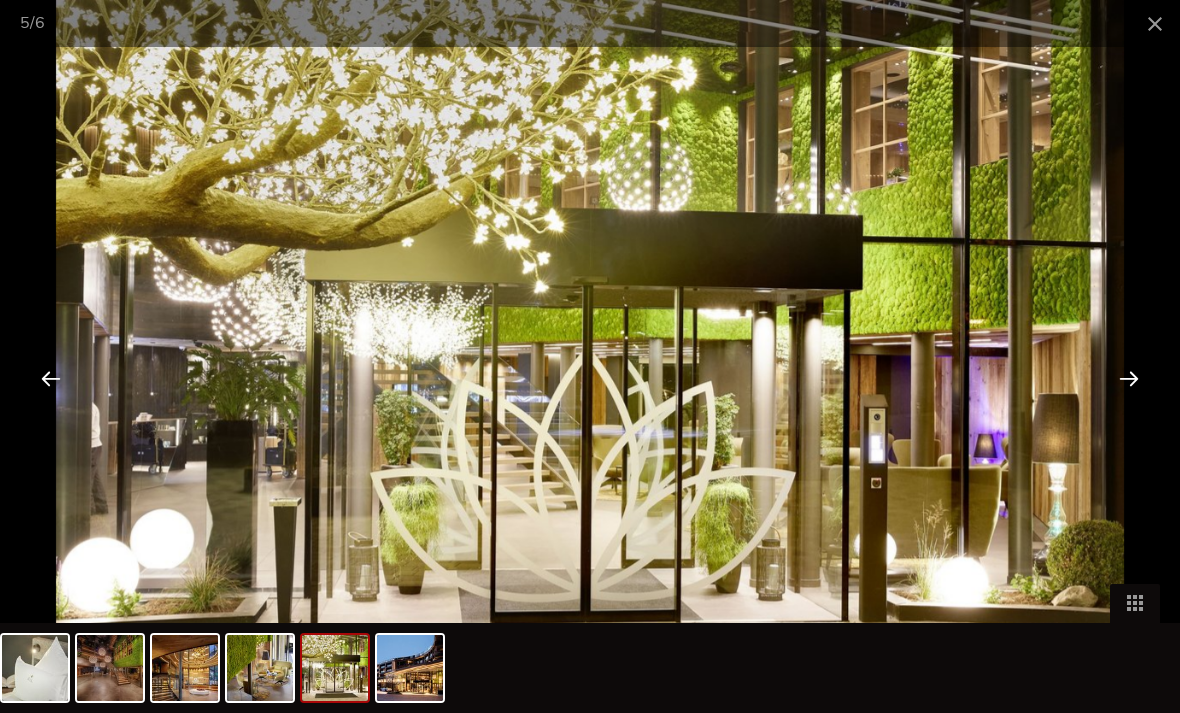 click at bounding box center (1155, 23) 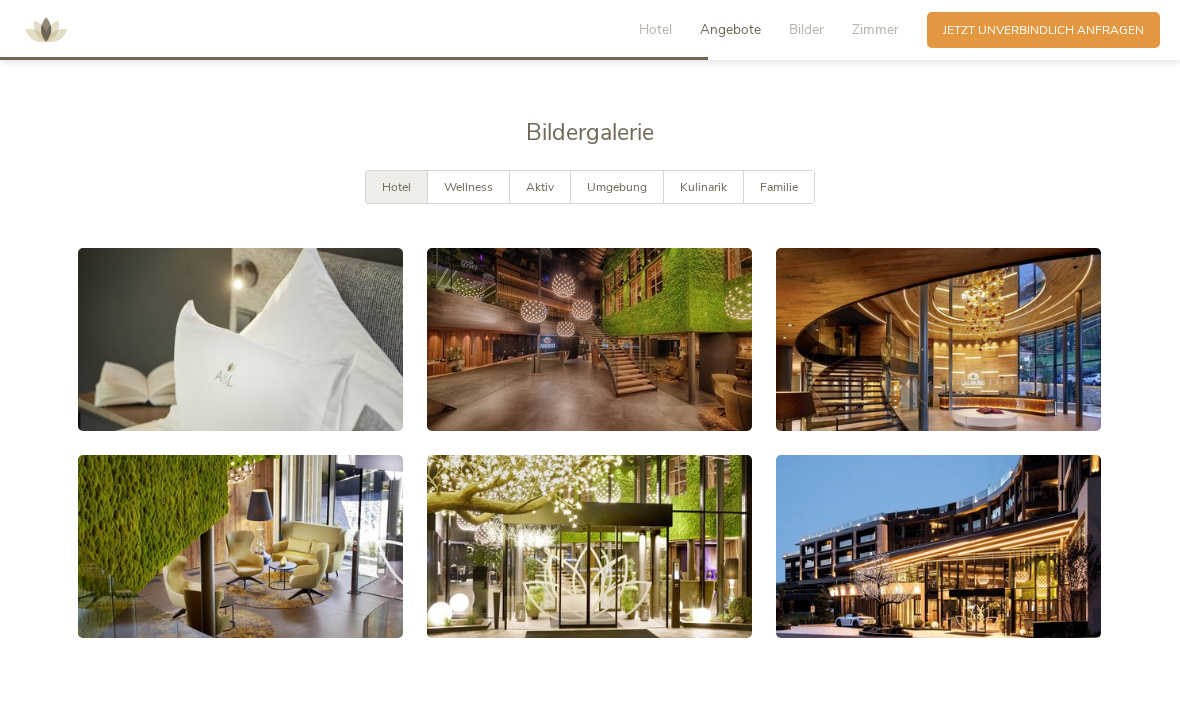 click at bounding box center (240, 339) 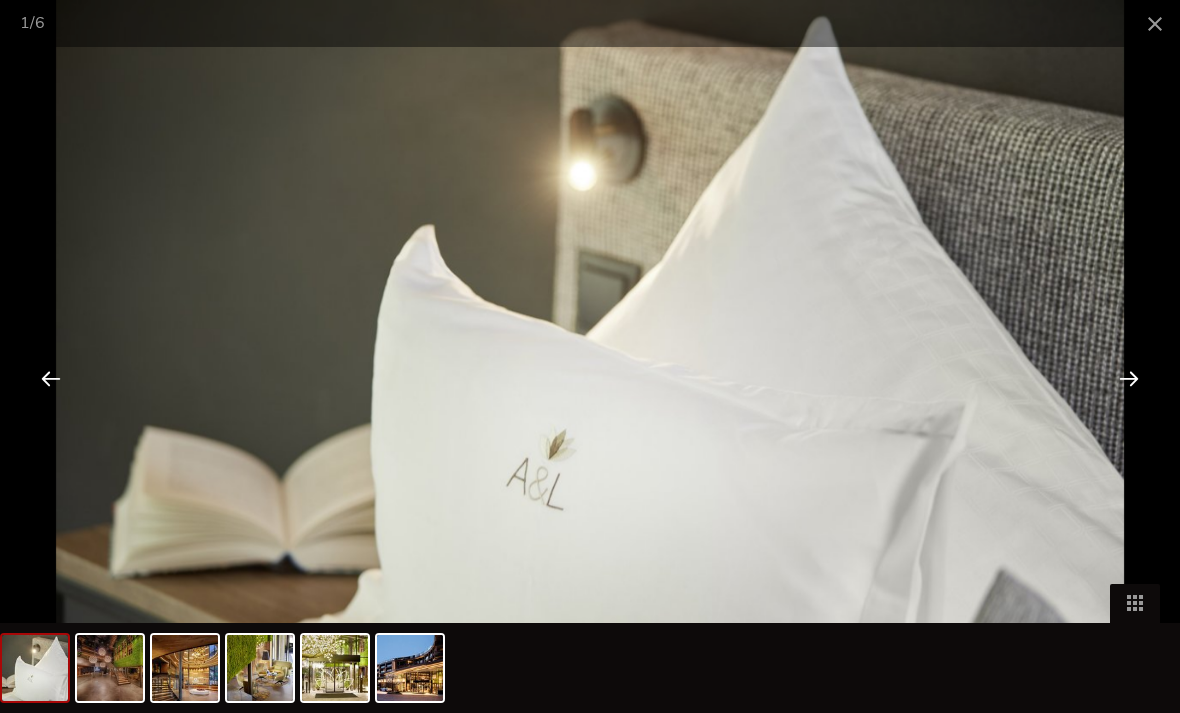 click at bounding box center (1129, 378) 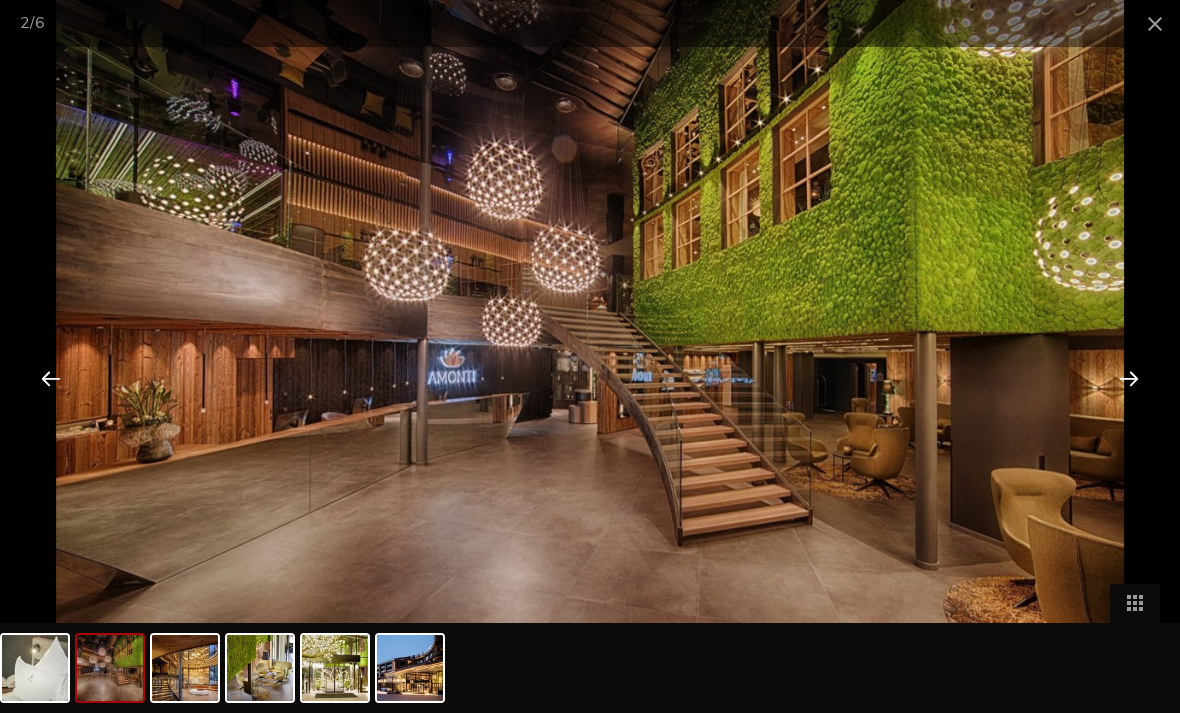 click at bounding box center (1129, 378) 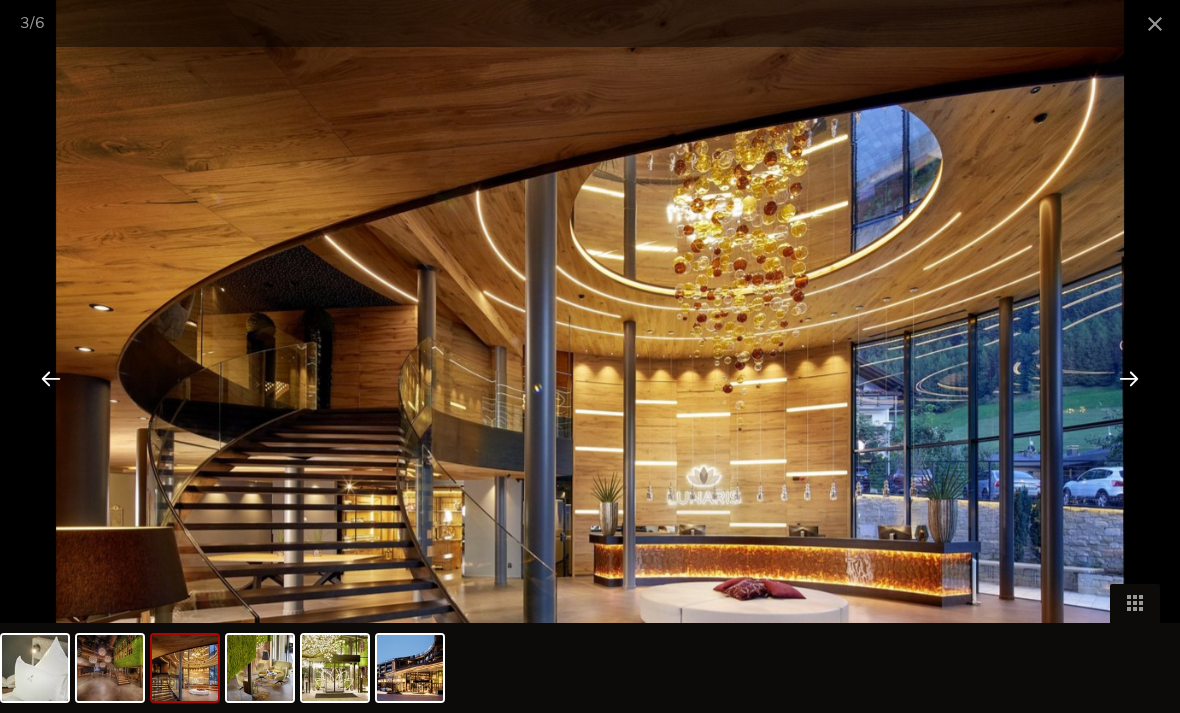 click at bounding box center [1129, 378] 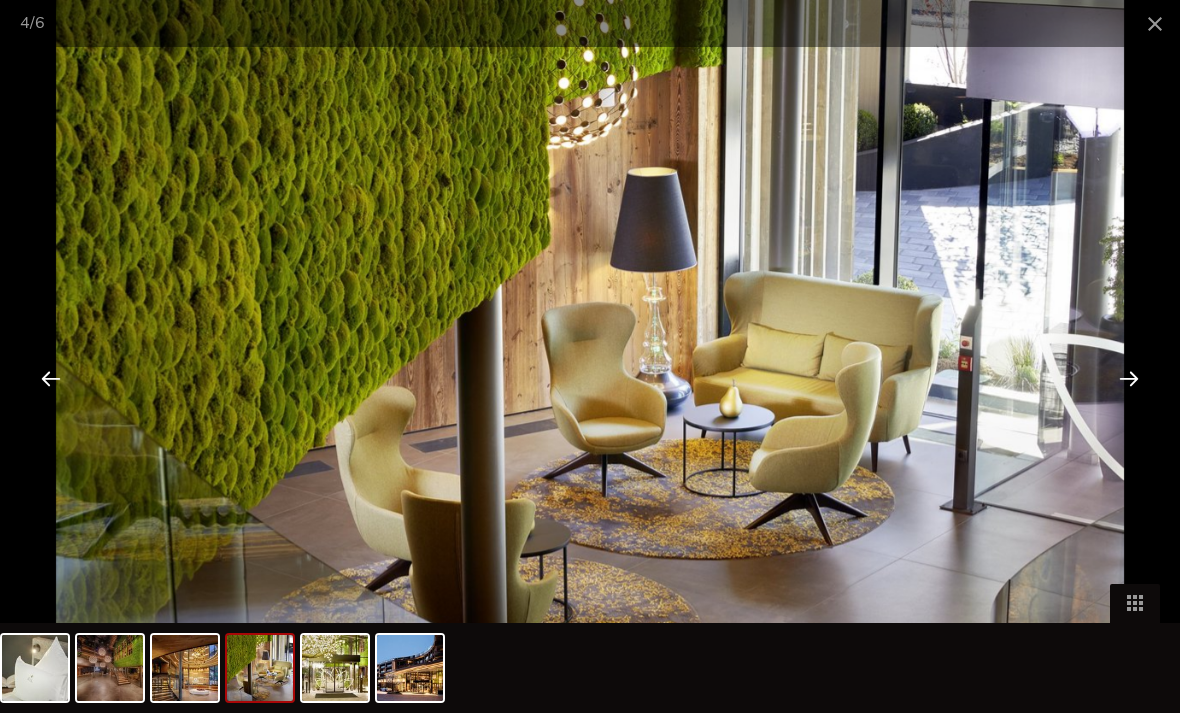 click at bounding box center [51, 378] 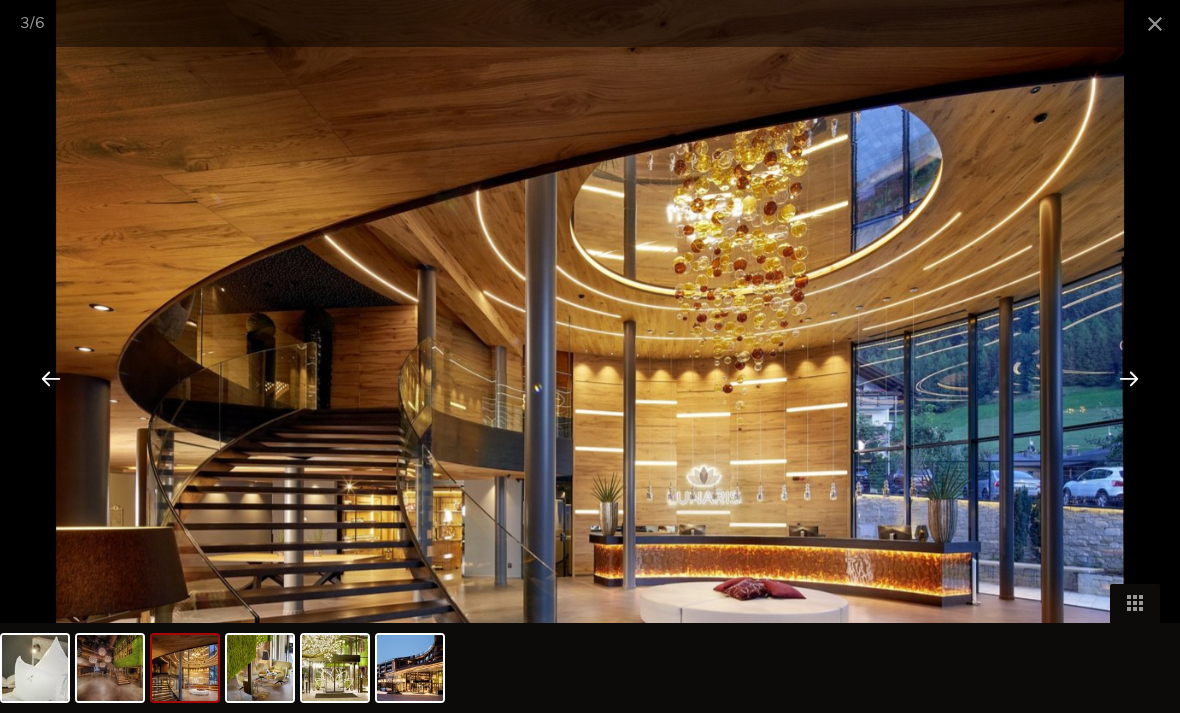 click at bounding box center [51, 378] 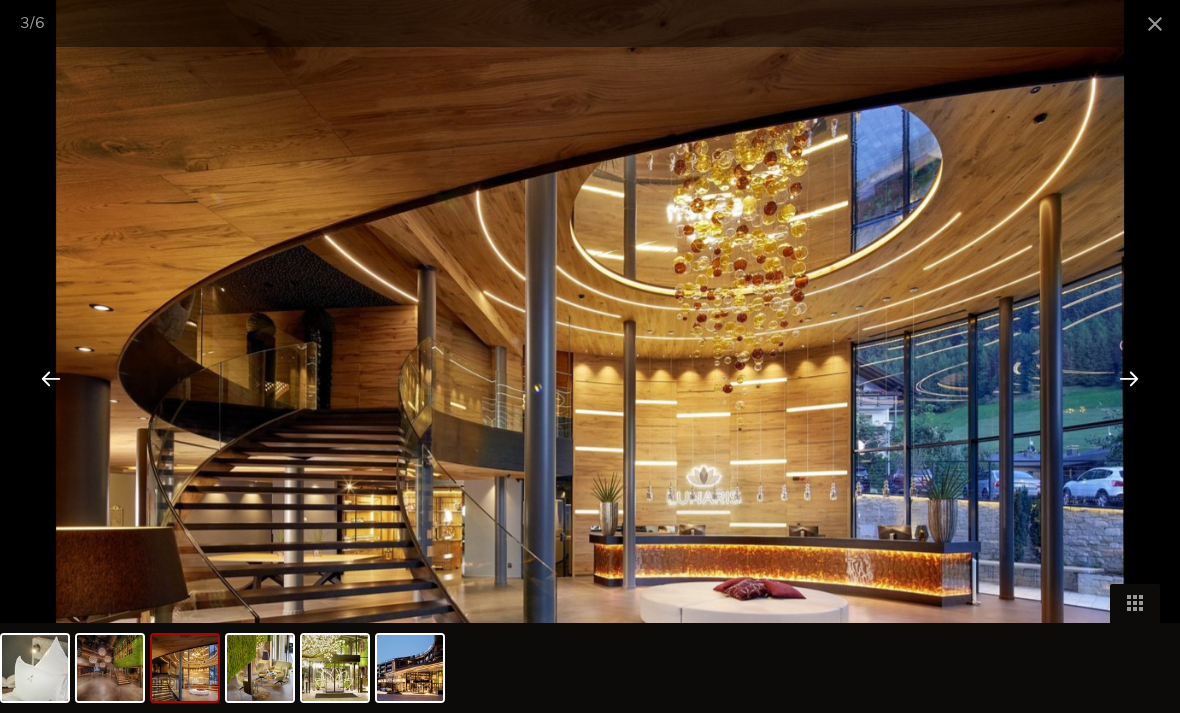 click at bounding box center (1129, 378) 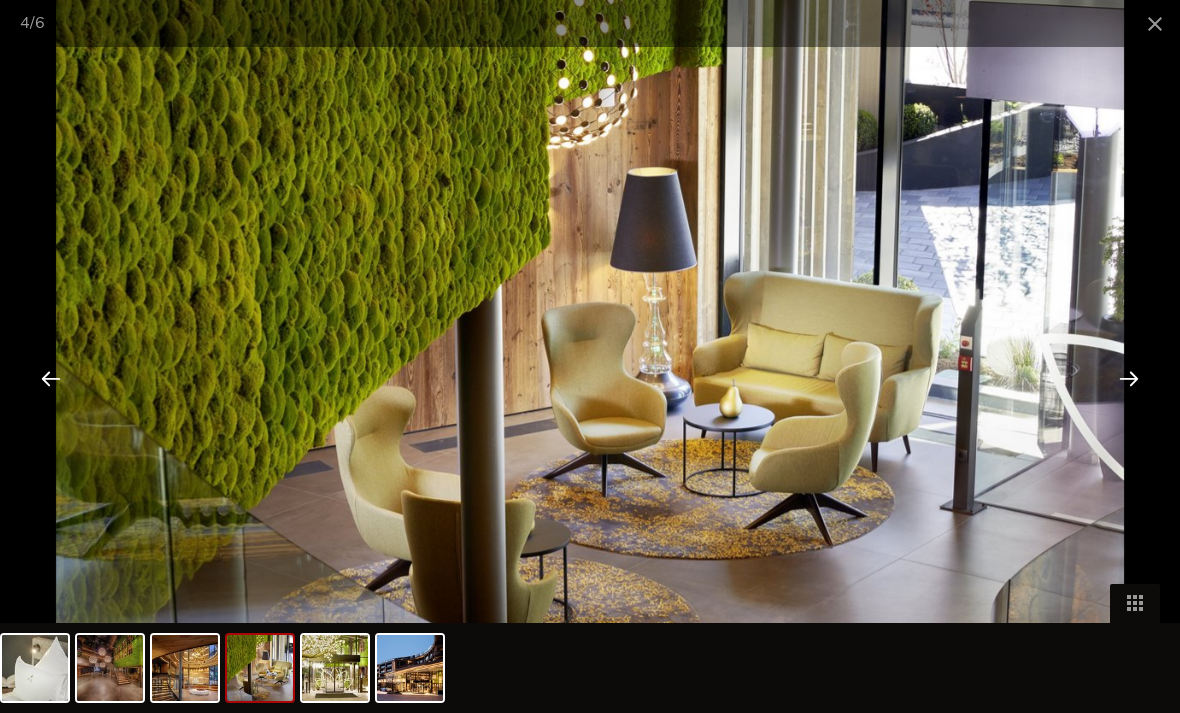 click at bounding box center [51, 378] 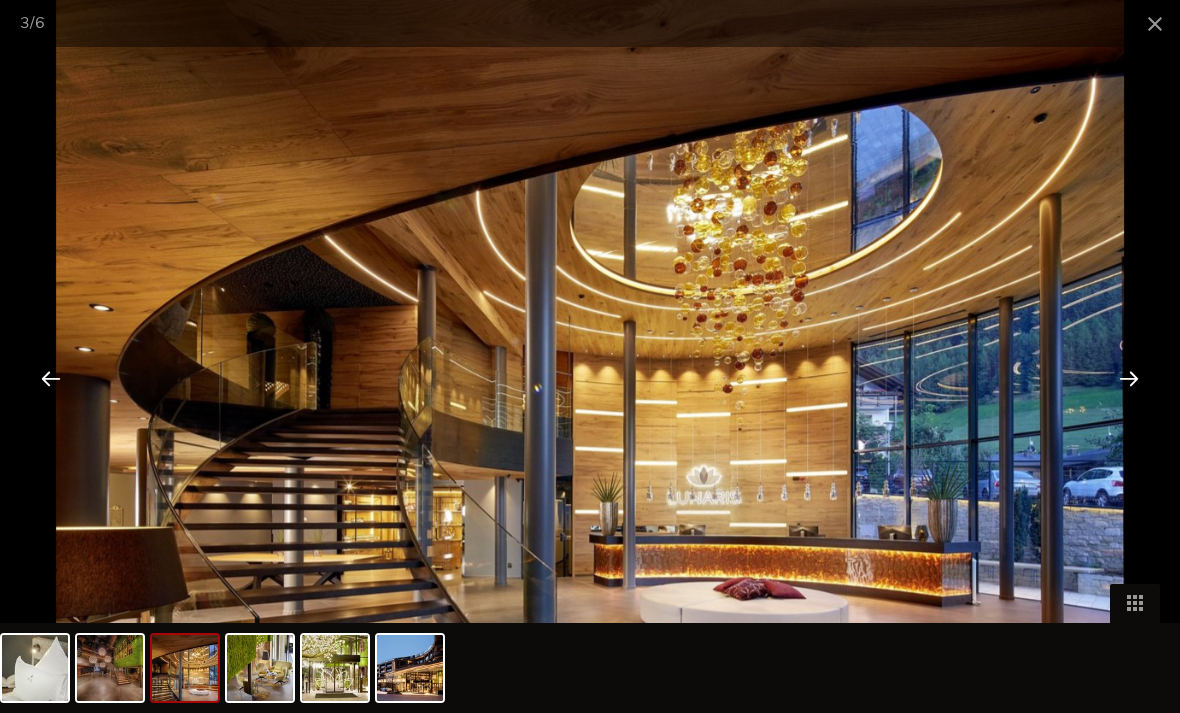 click at bounding box center [1129, 378] 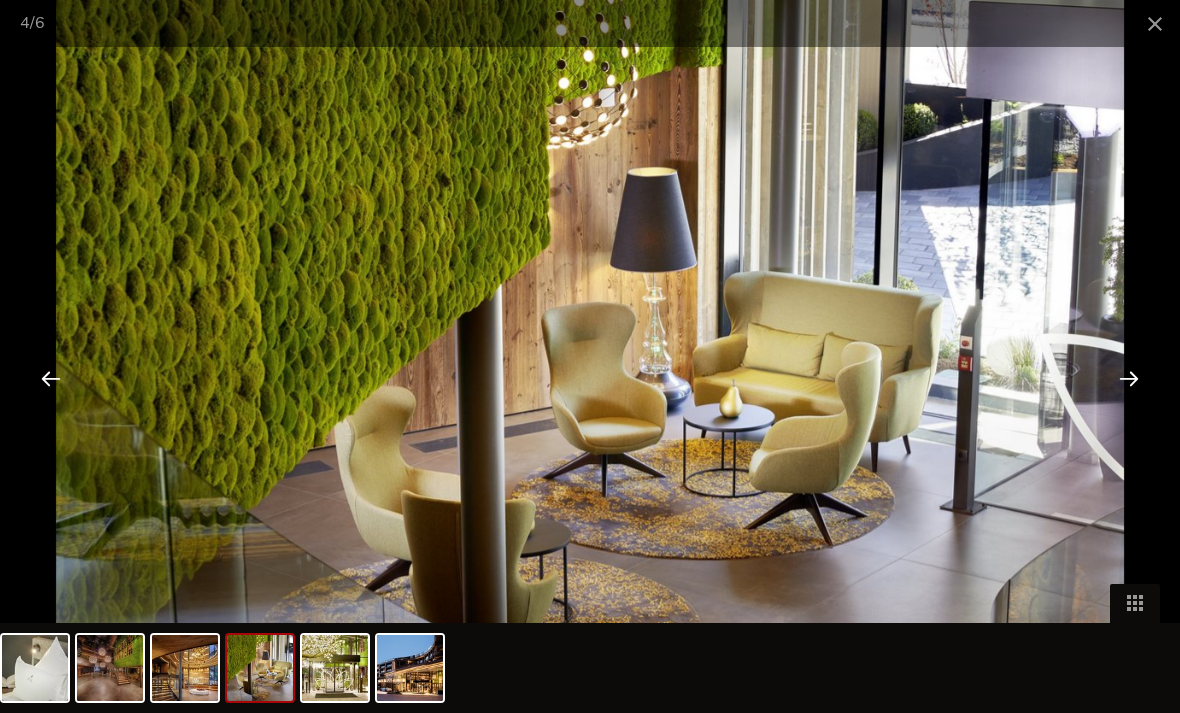 click at bounding box center [1129, 378] 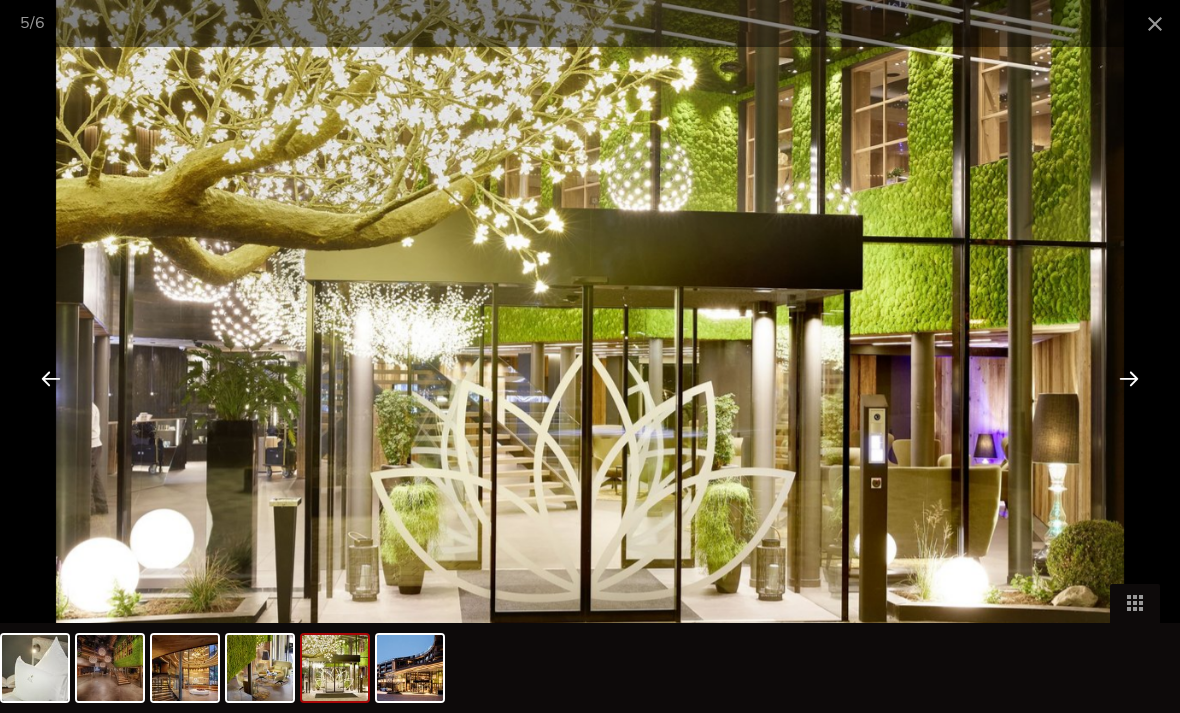 click at bounding box center (1129, 378) 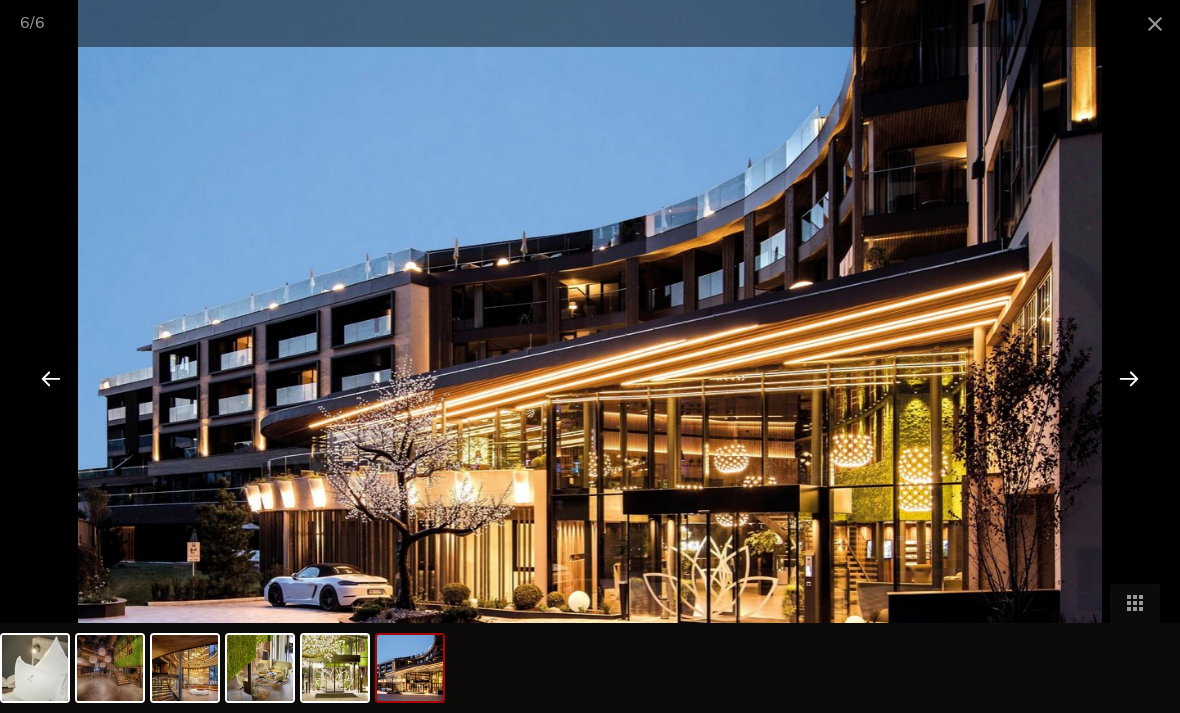 click at bounding box center [1129, 378] 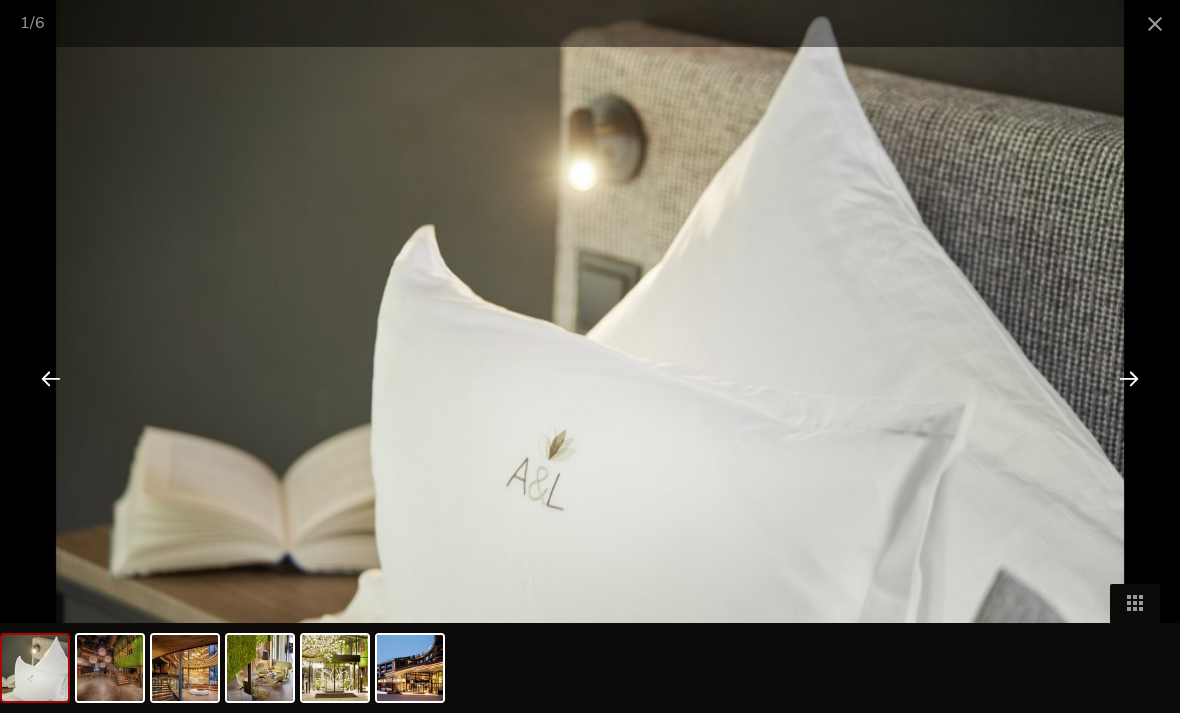 click at bounding box center (1129, 378) 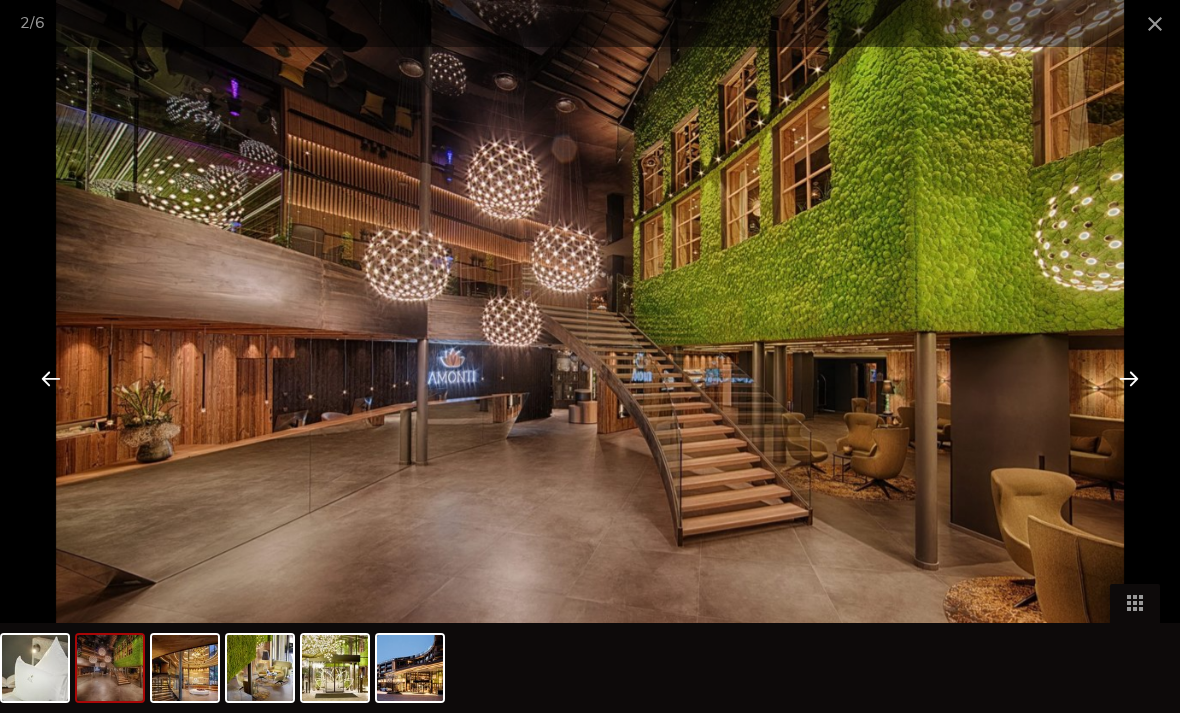click at bounding box center (1129, 378) 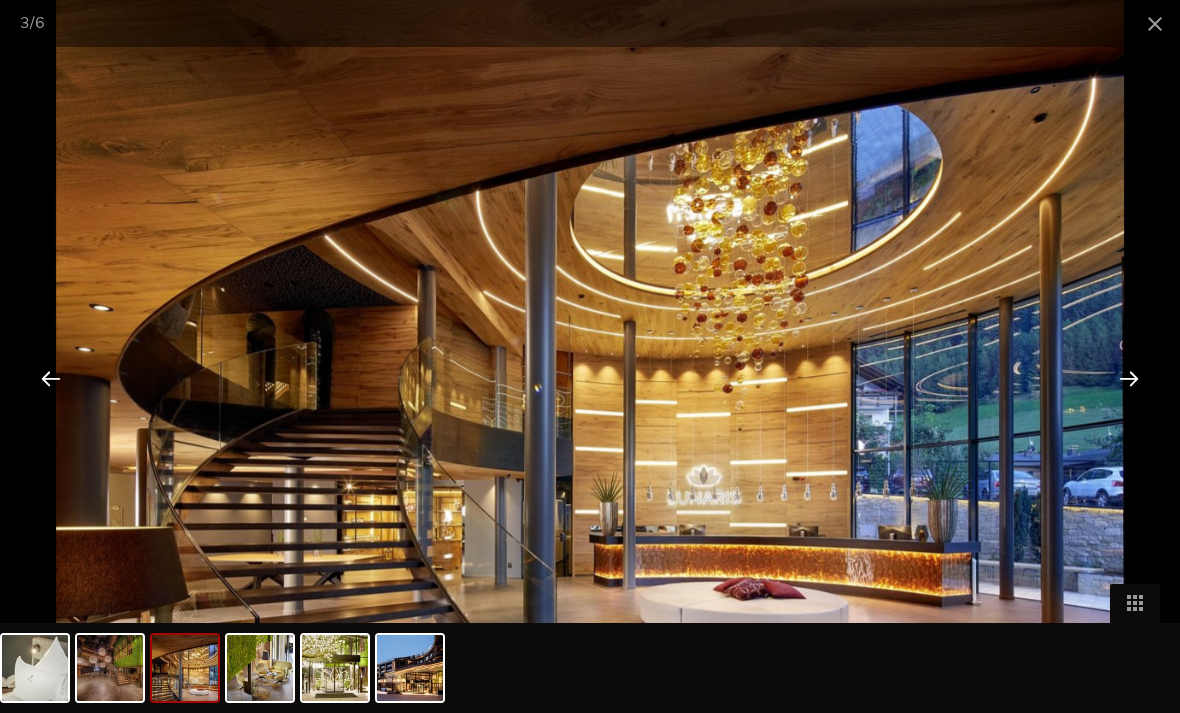 click at bounding box center [1129, 378] 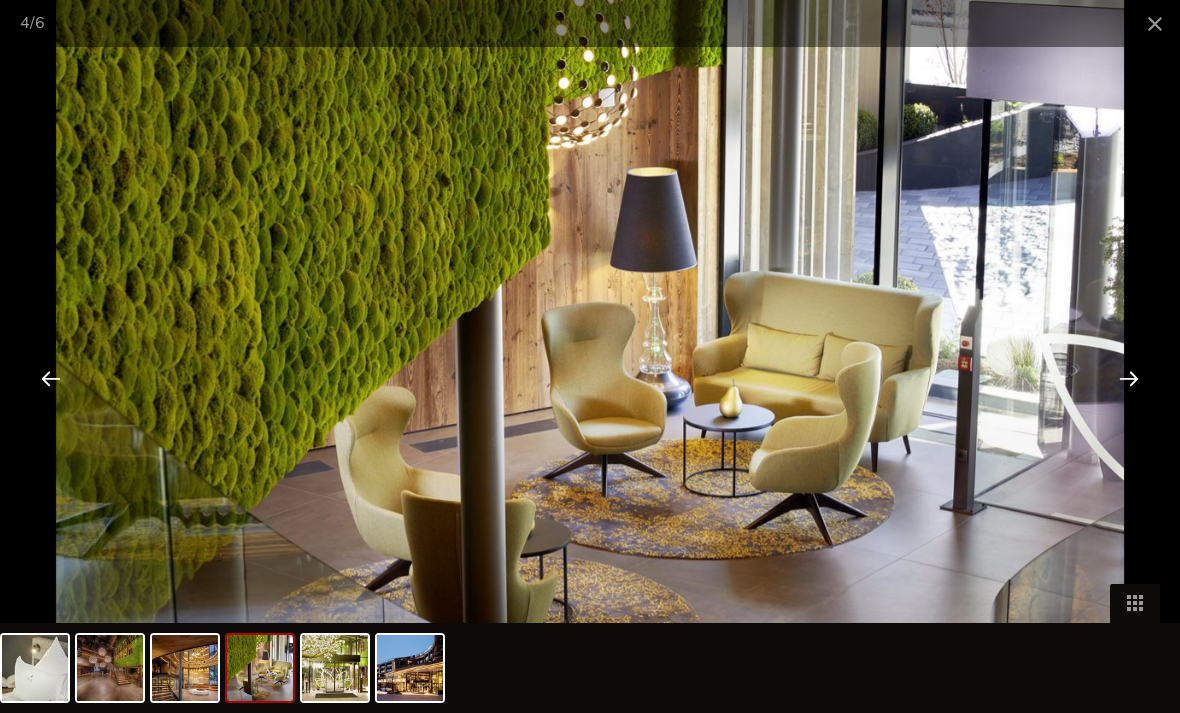 click at bounding box center [1129, 378] 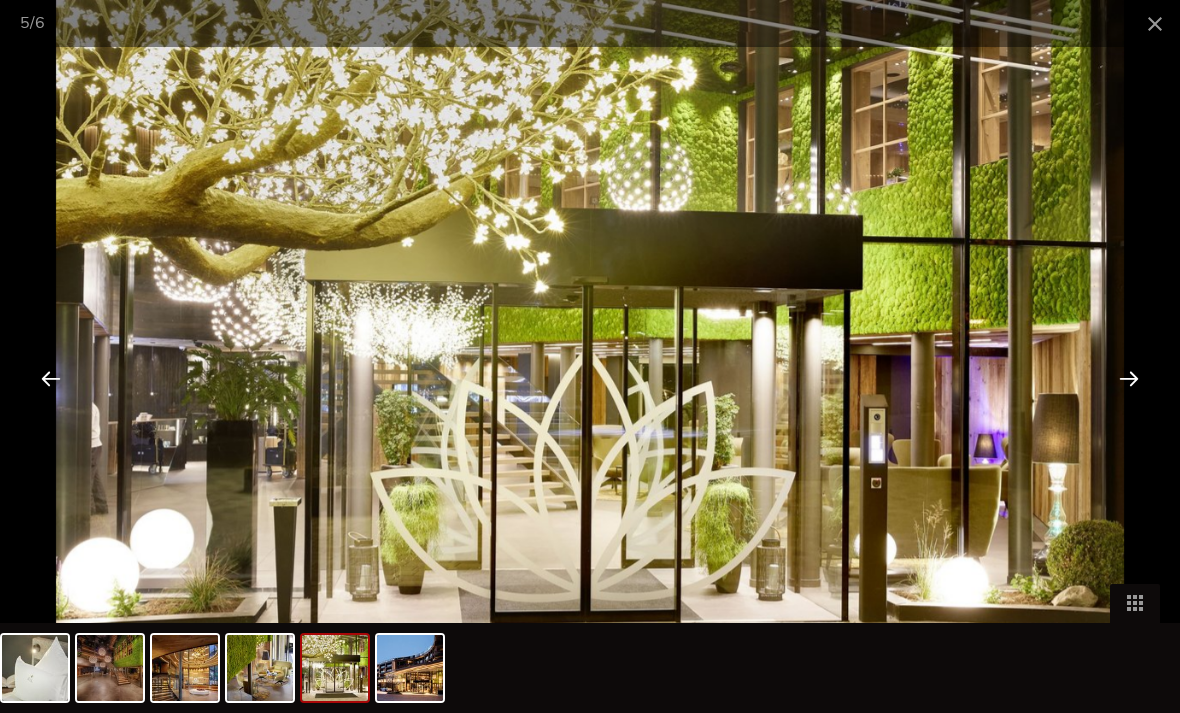click at bounding box center (1129, 378) 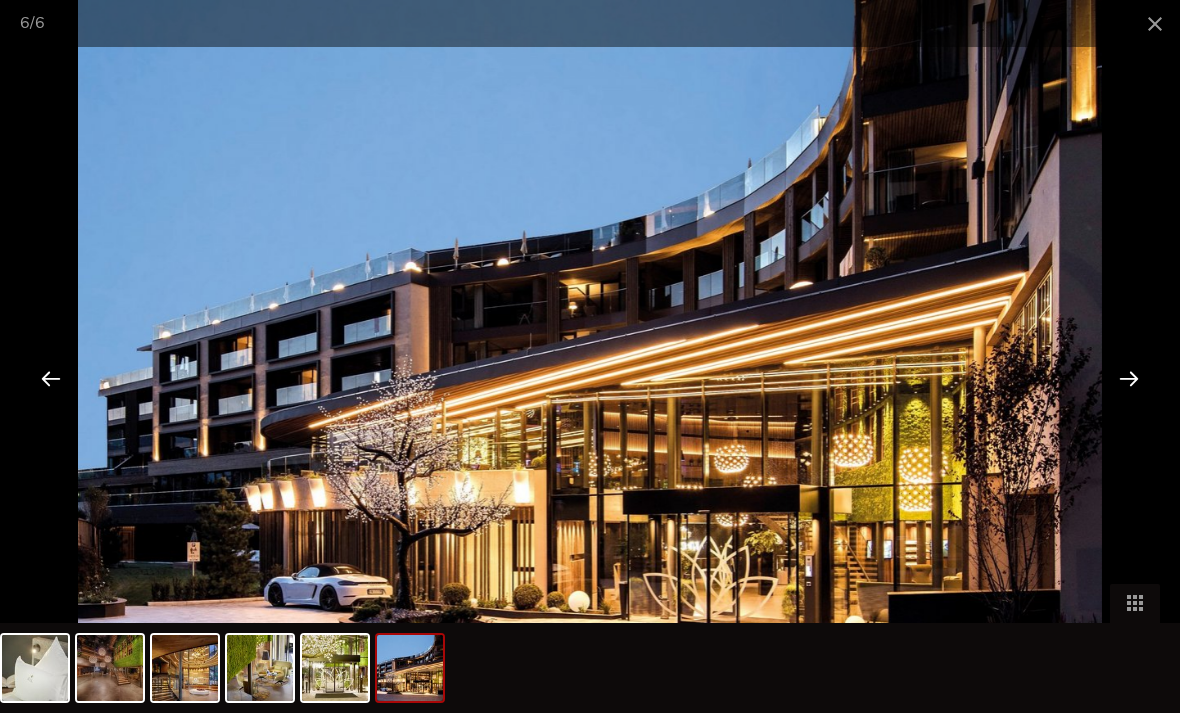 click at bounding box center [1155, 23] 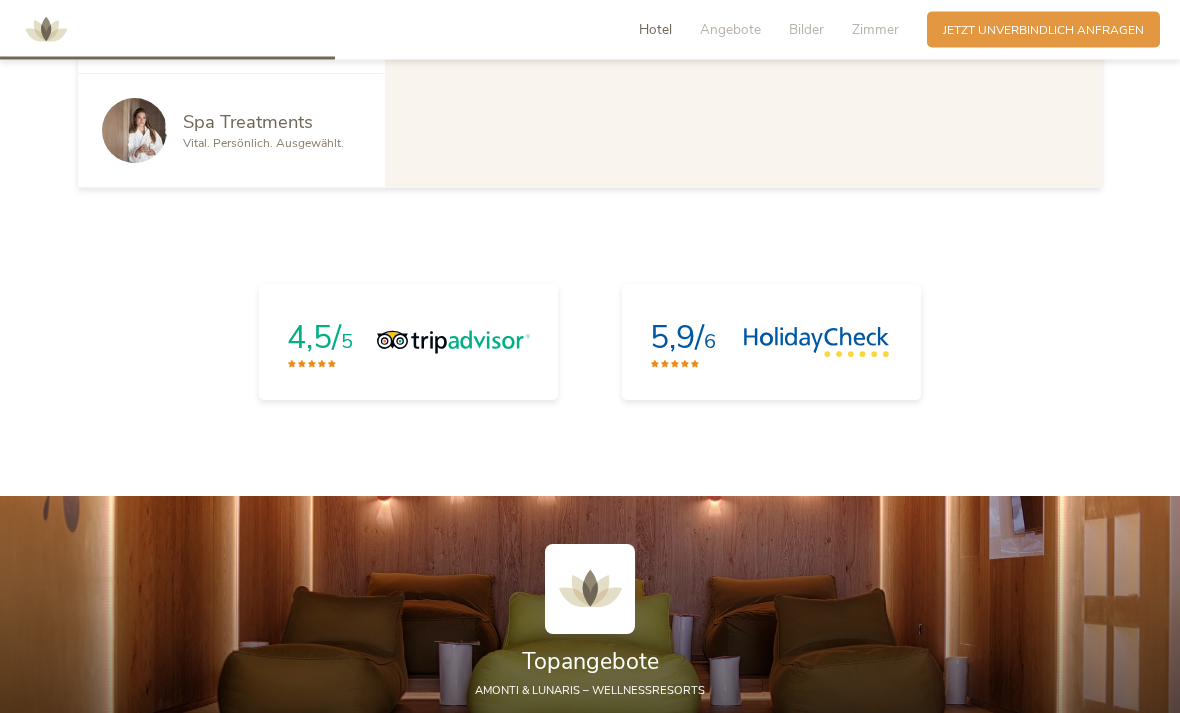 scroll, scrollTop: 1464, scrollLeft: 0, axis: vertical 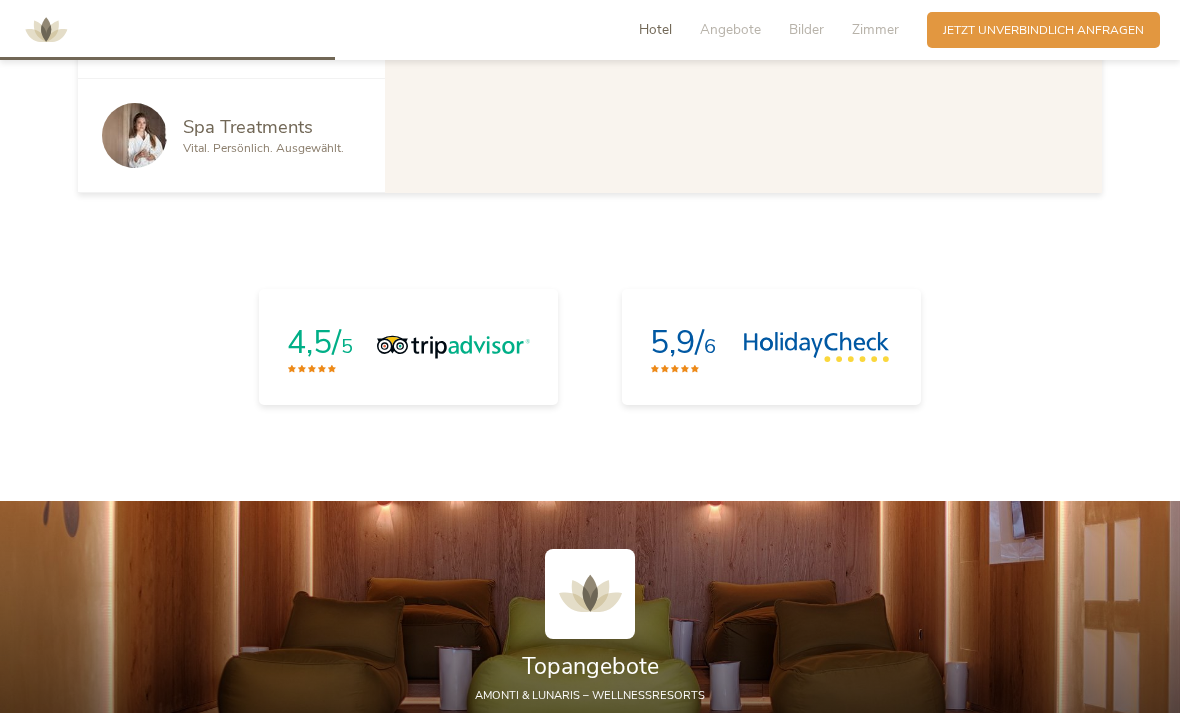 click on "Bilder" at bounding box center (806, 29) 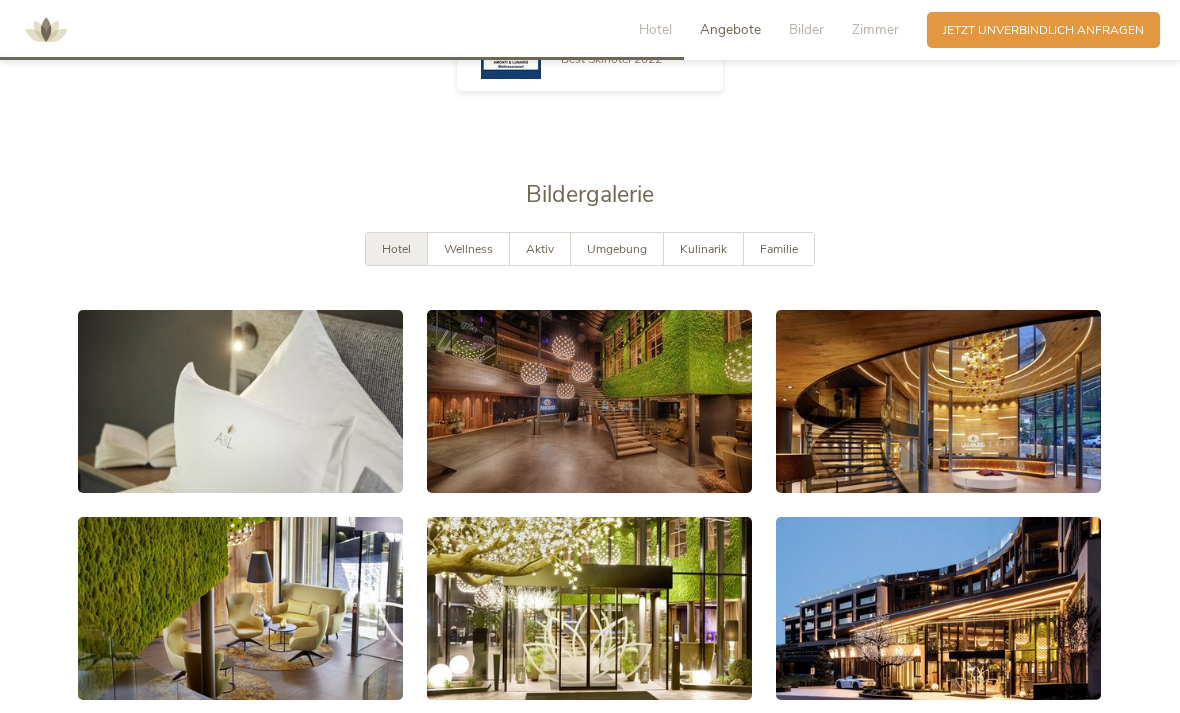 scroll, scrollTop: 2996, scrollLeft: 0, axis: vertical 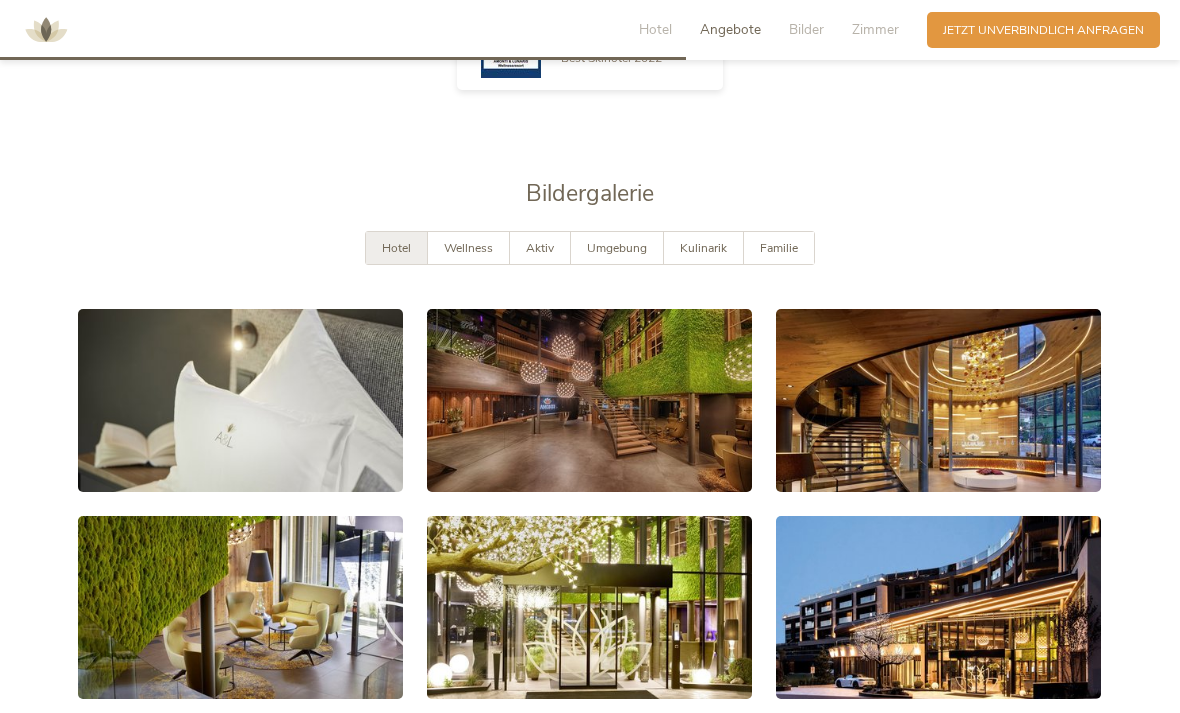 click on "Wellness" at bounding box center (469, 248) 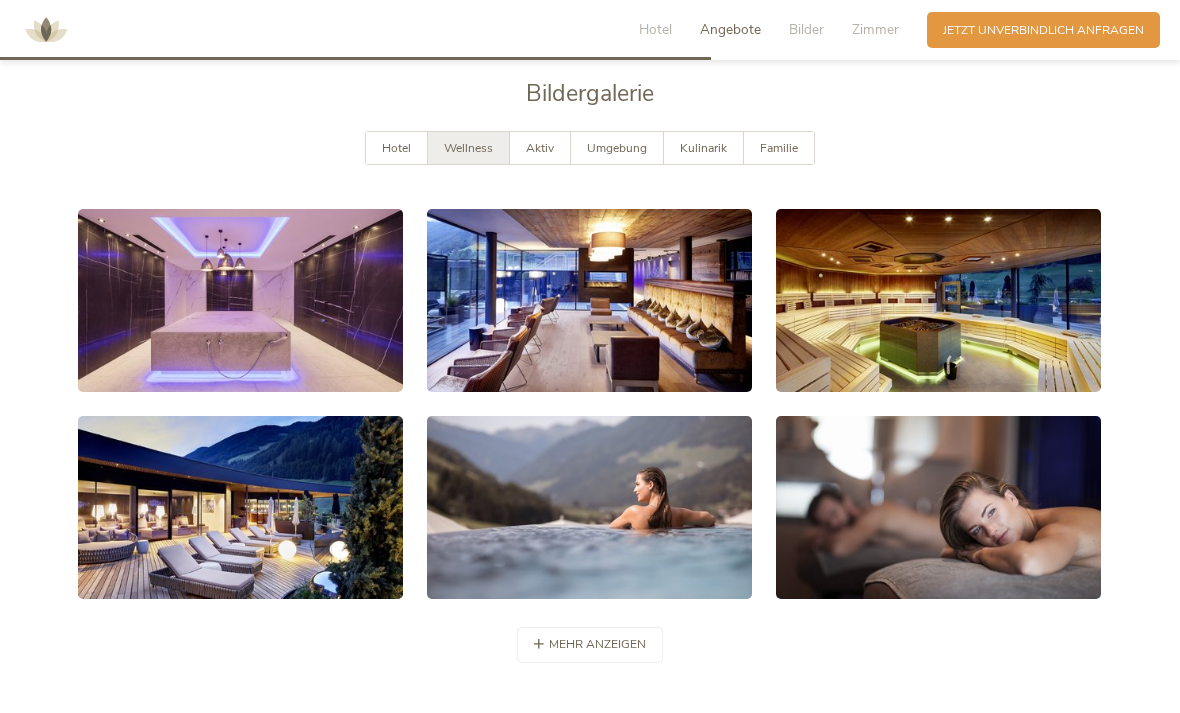 scroll, scrollTop: 3095, scrollLeft: 0, axis: vertical 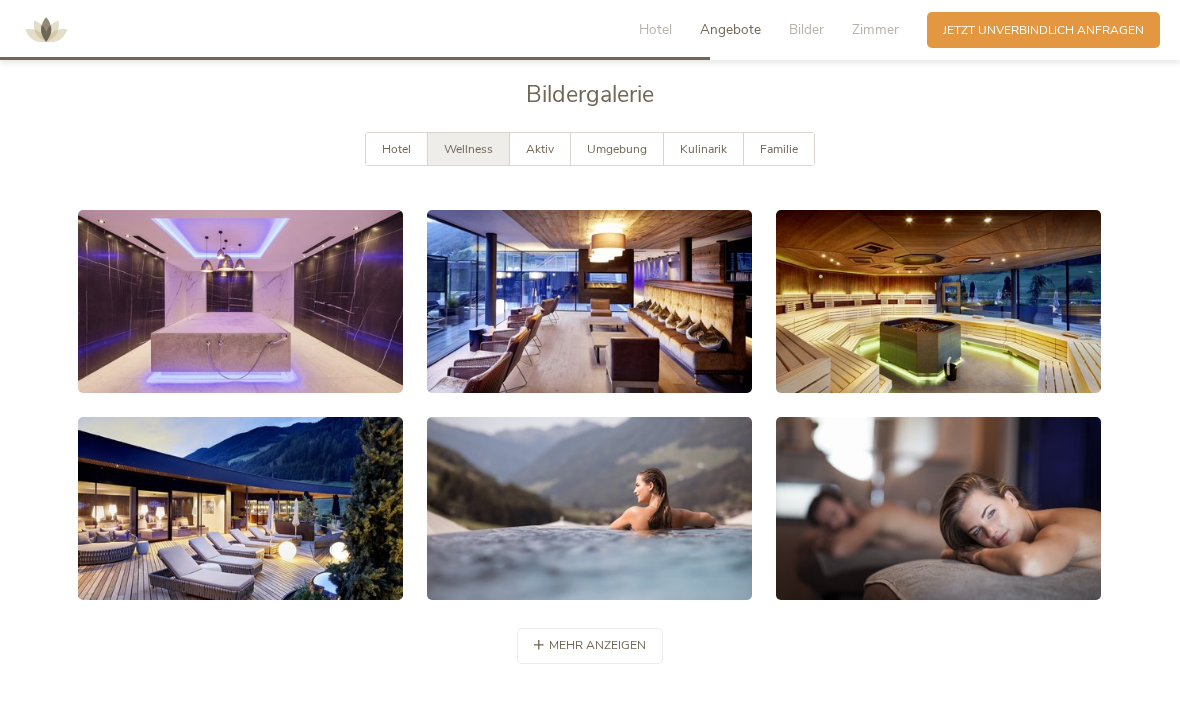 click at bounding box center (240, 301) 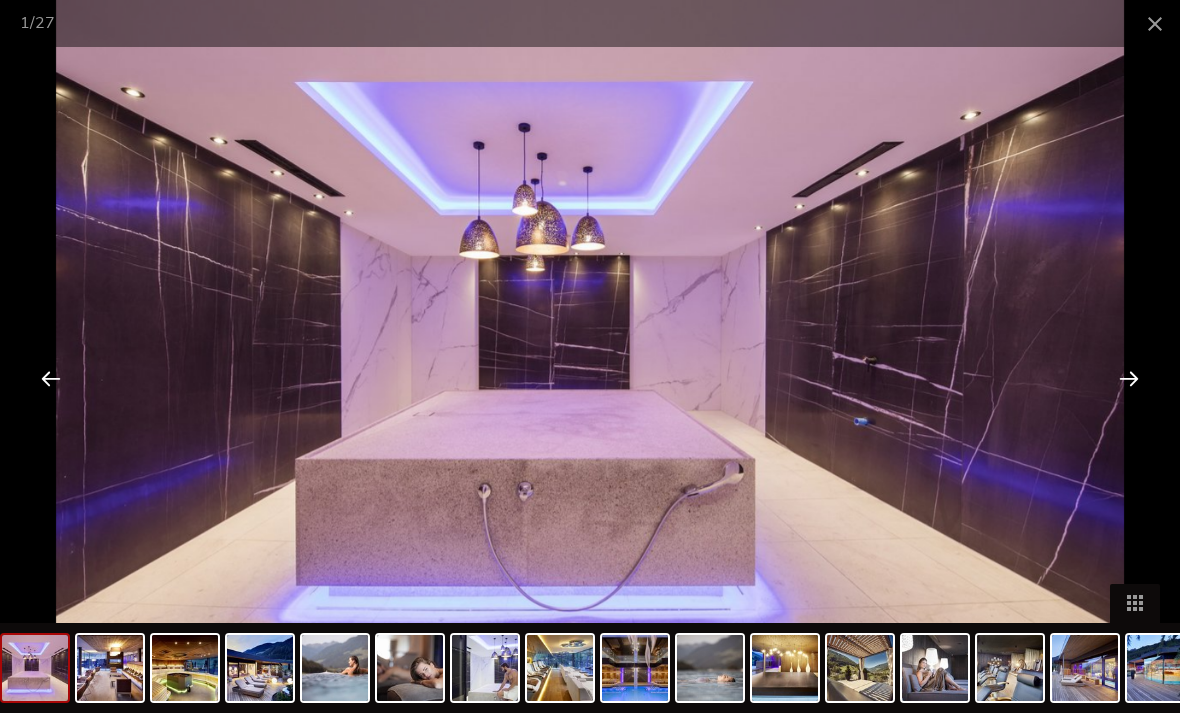 click at bounding box center [1129, 378] 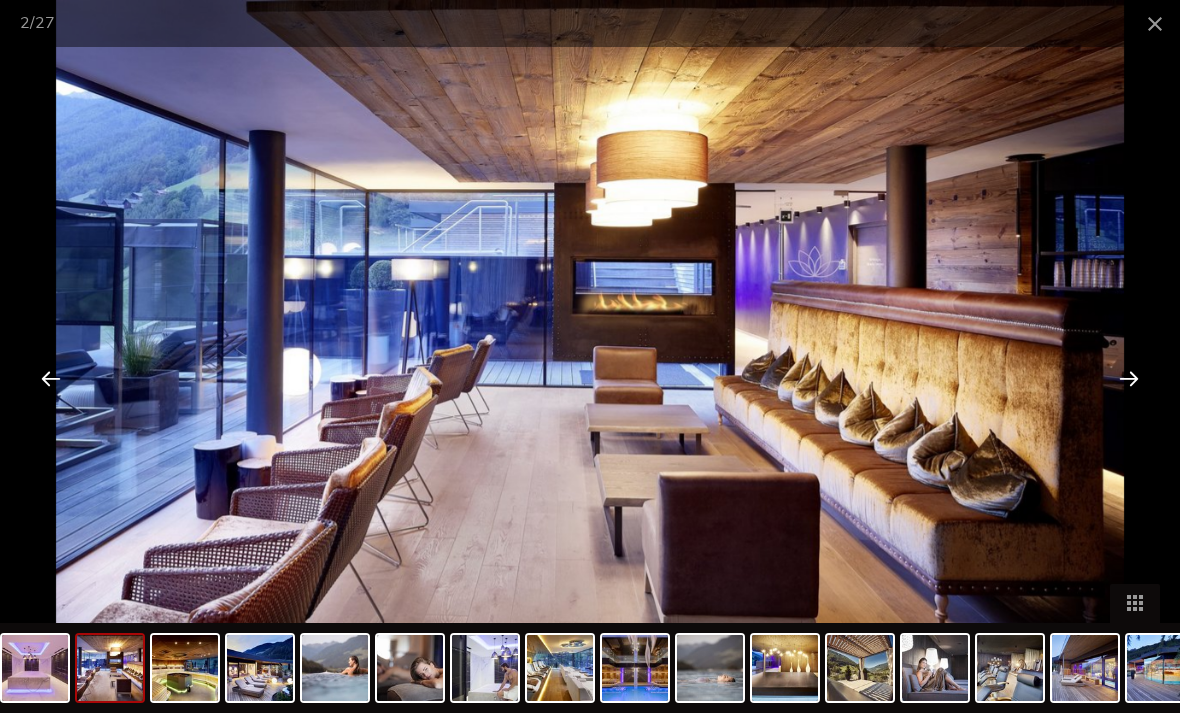 click at bounding box center (1129, 378) 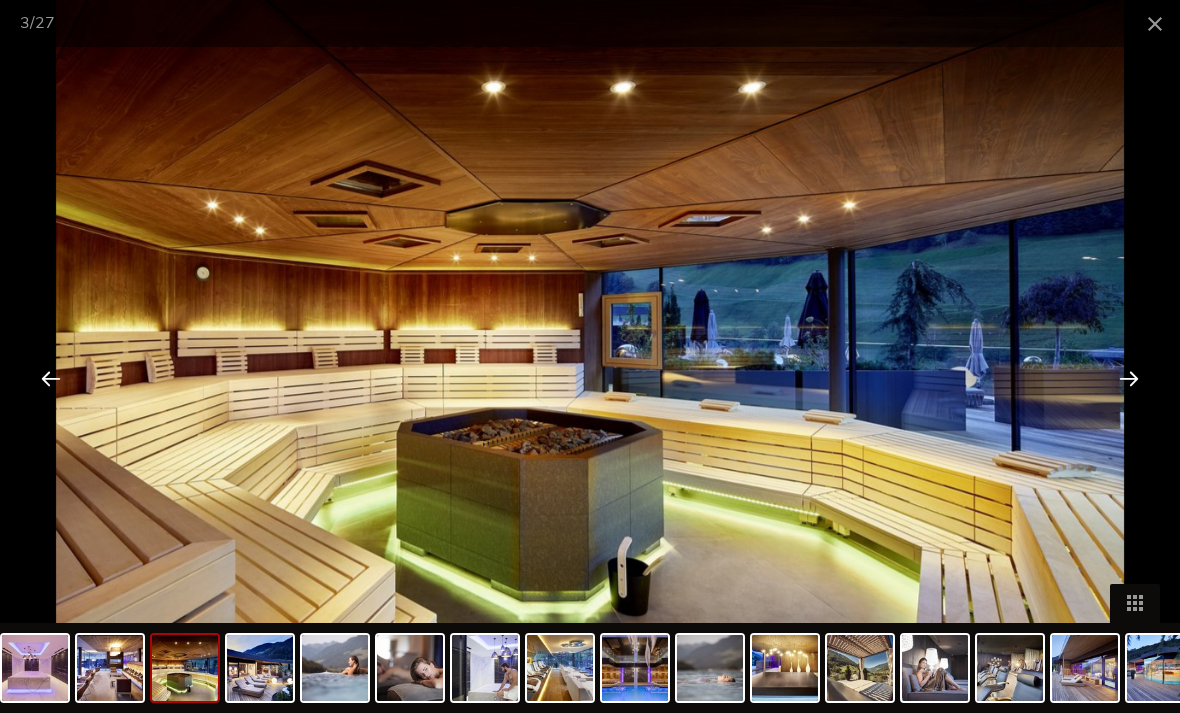 click at bounding box center (1129, 378) 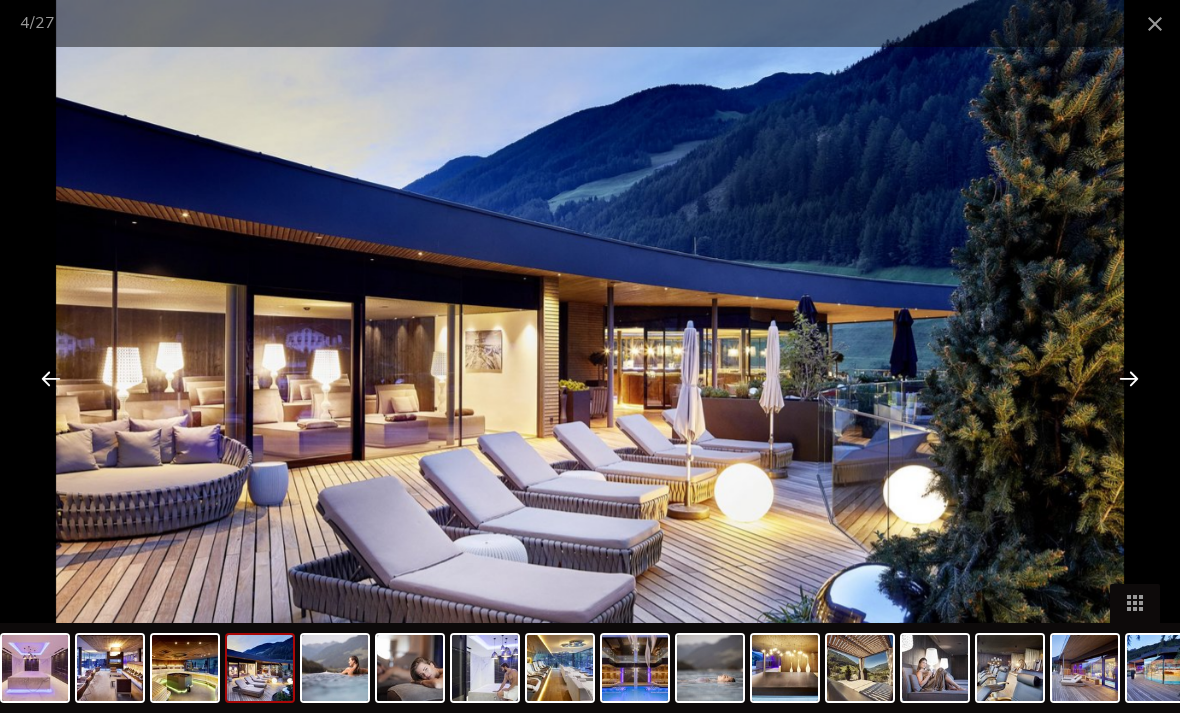 click at bounding box center [1129, 378] 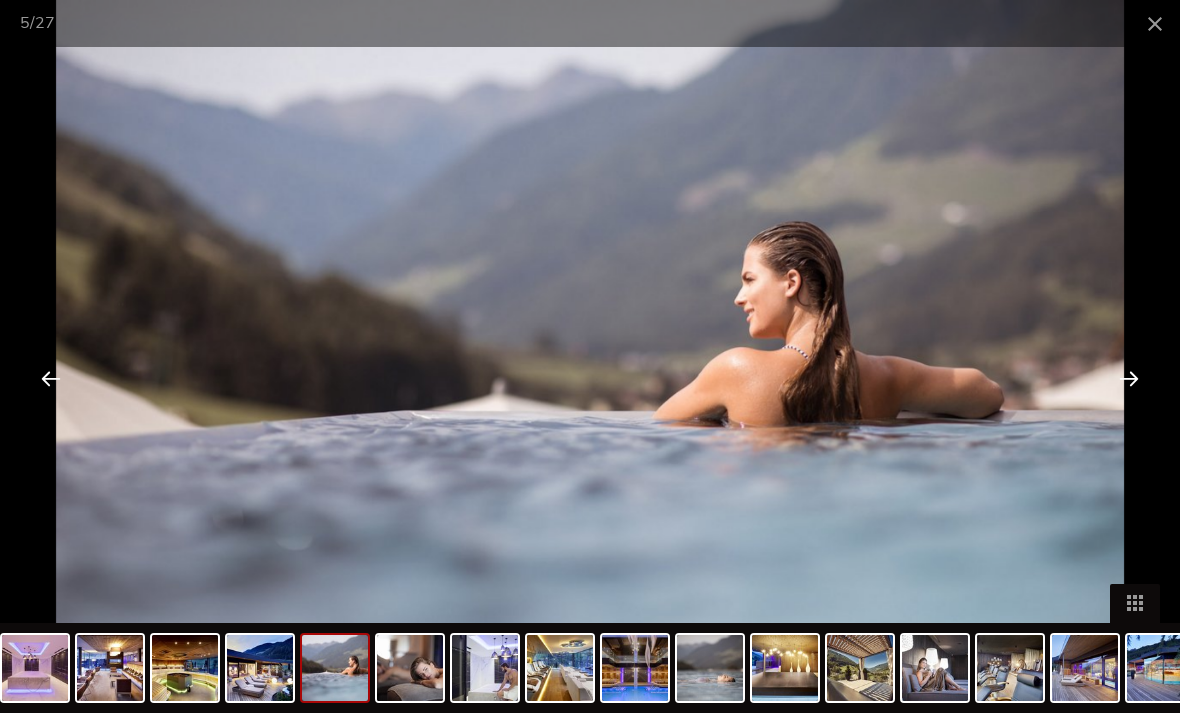 click at bounding box center [1129, 378] 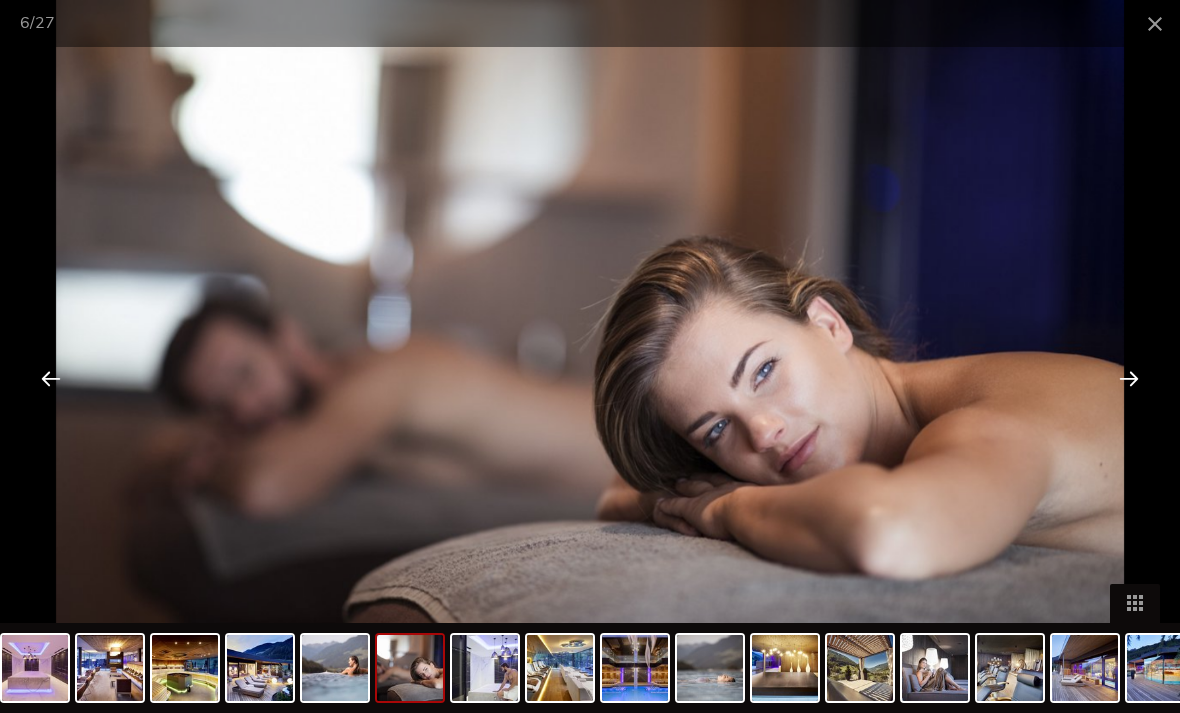 click at bounding box center (1129, 378) 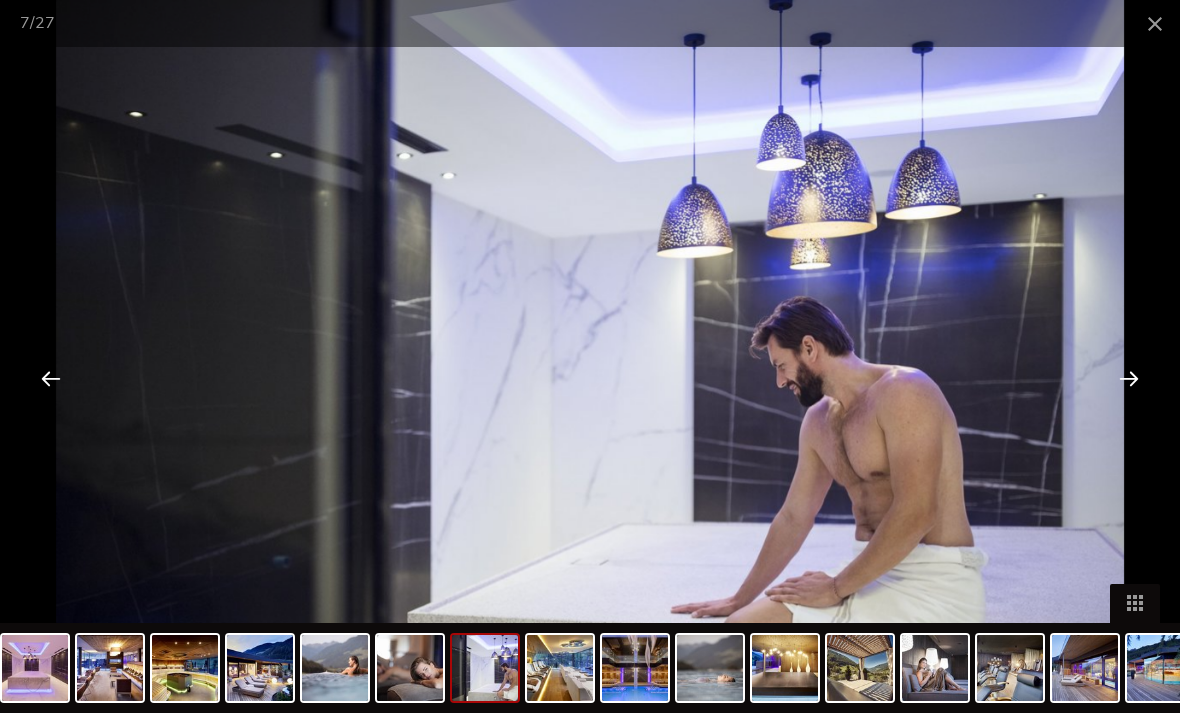 click at bounding box center [1129, 378] 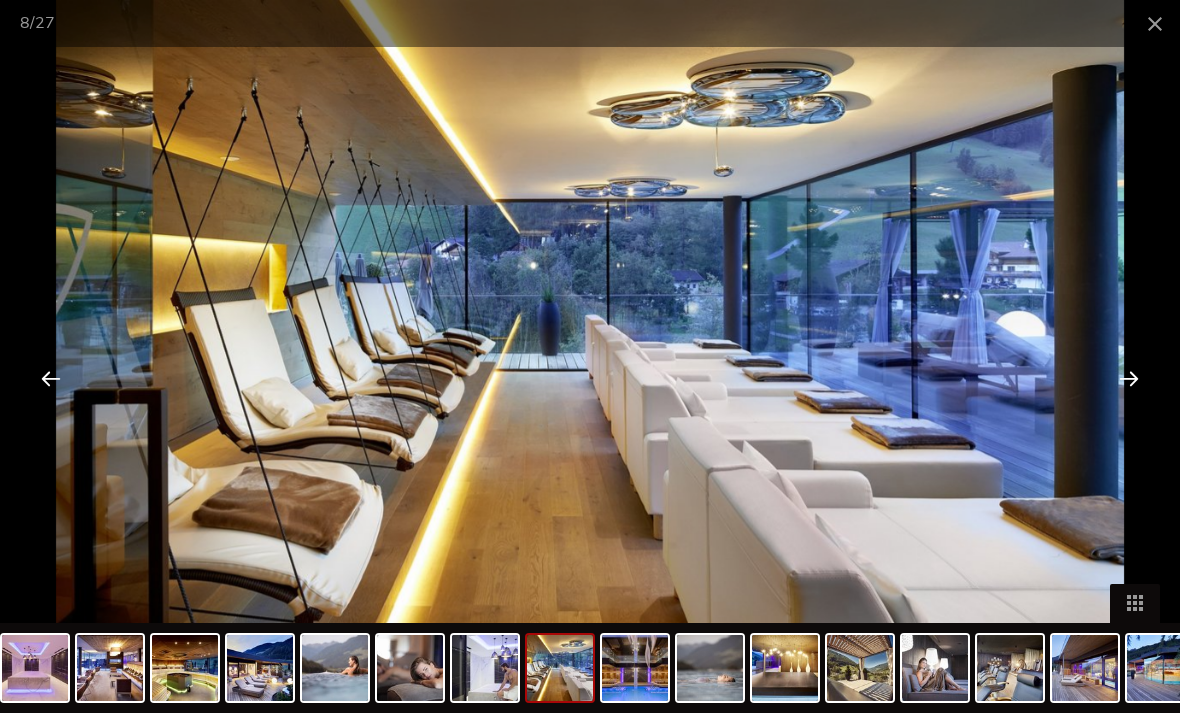 click at bounding box center (1129, 378) 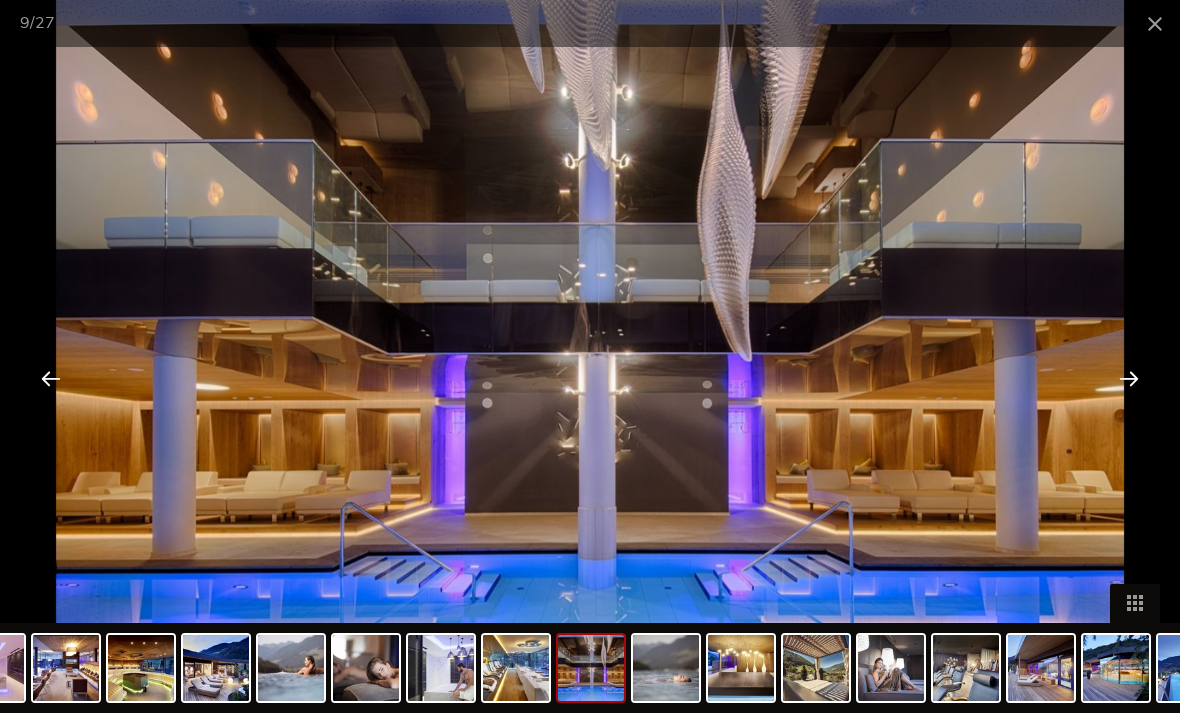 click at bounding box center (51, 378) 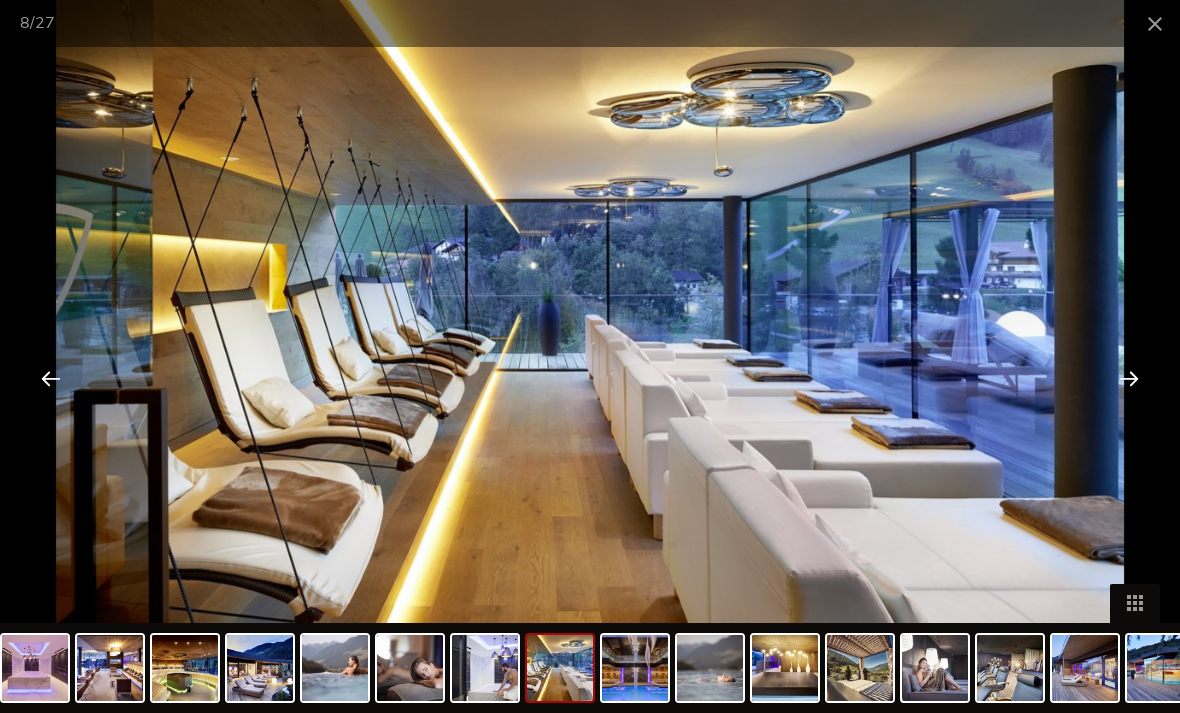 click at bounding box center (1129, 378) 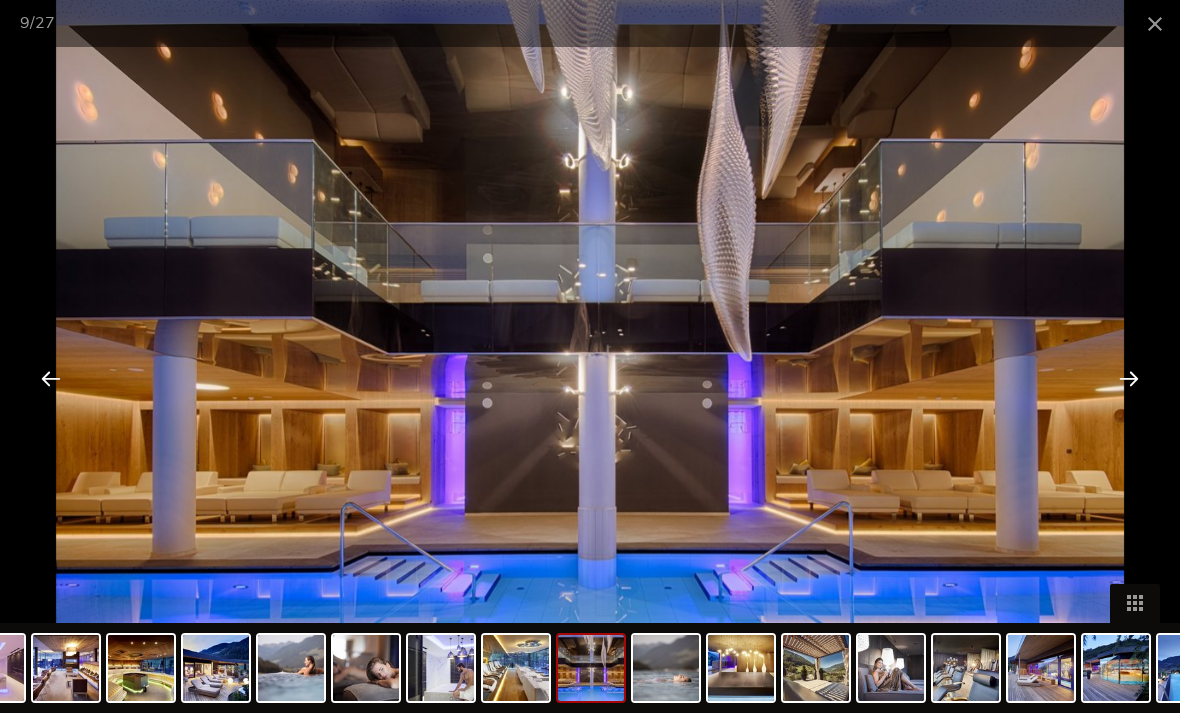 click at bounding box center (1129, 378) 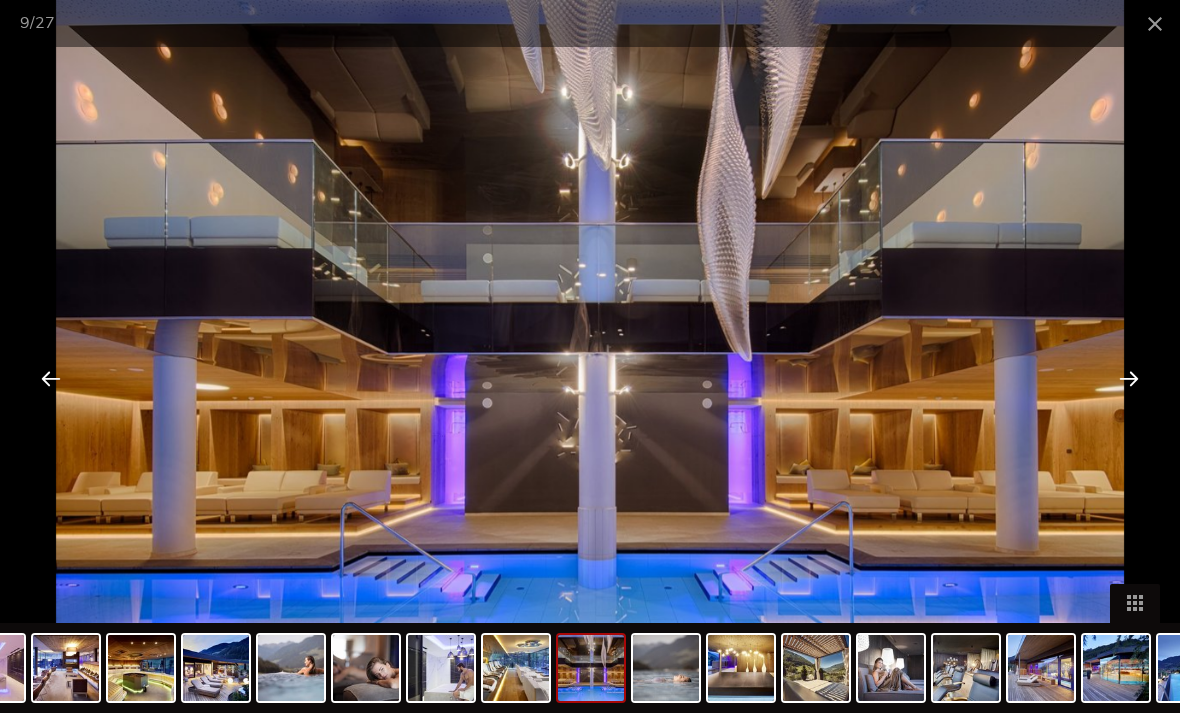 click at bounding box center (1129, 378) 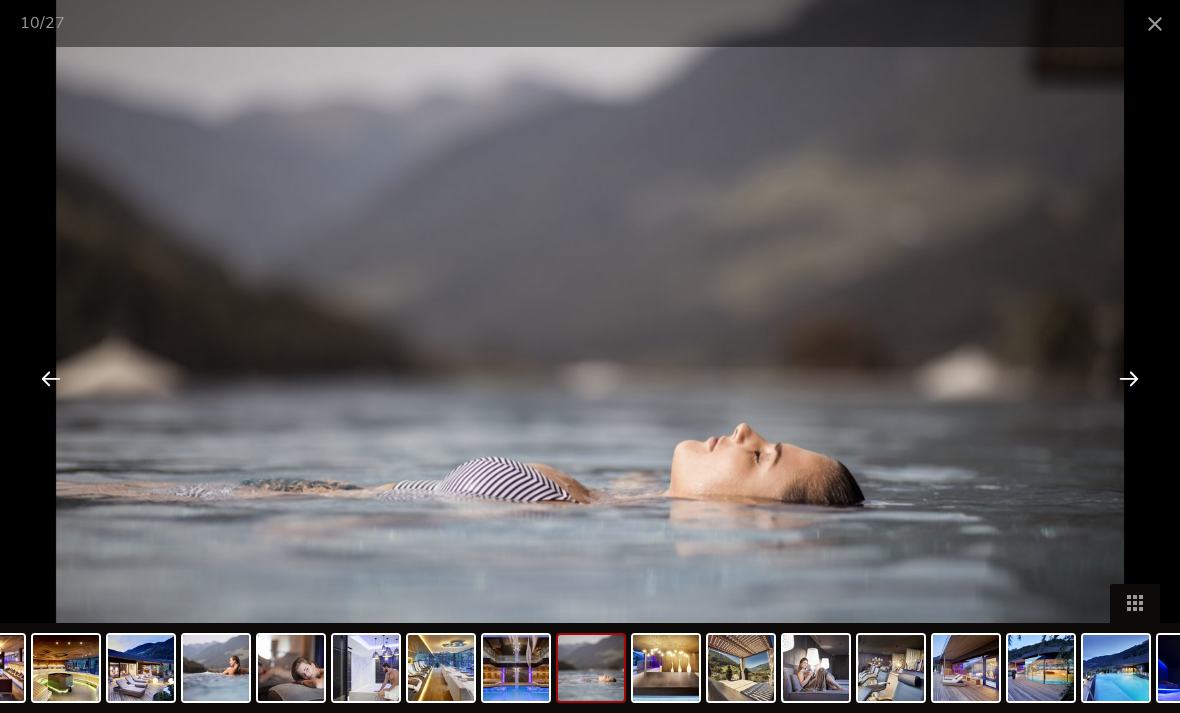 click at bounding box center [1129, 378] 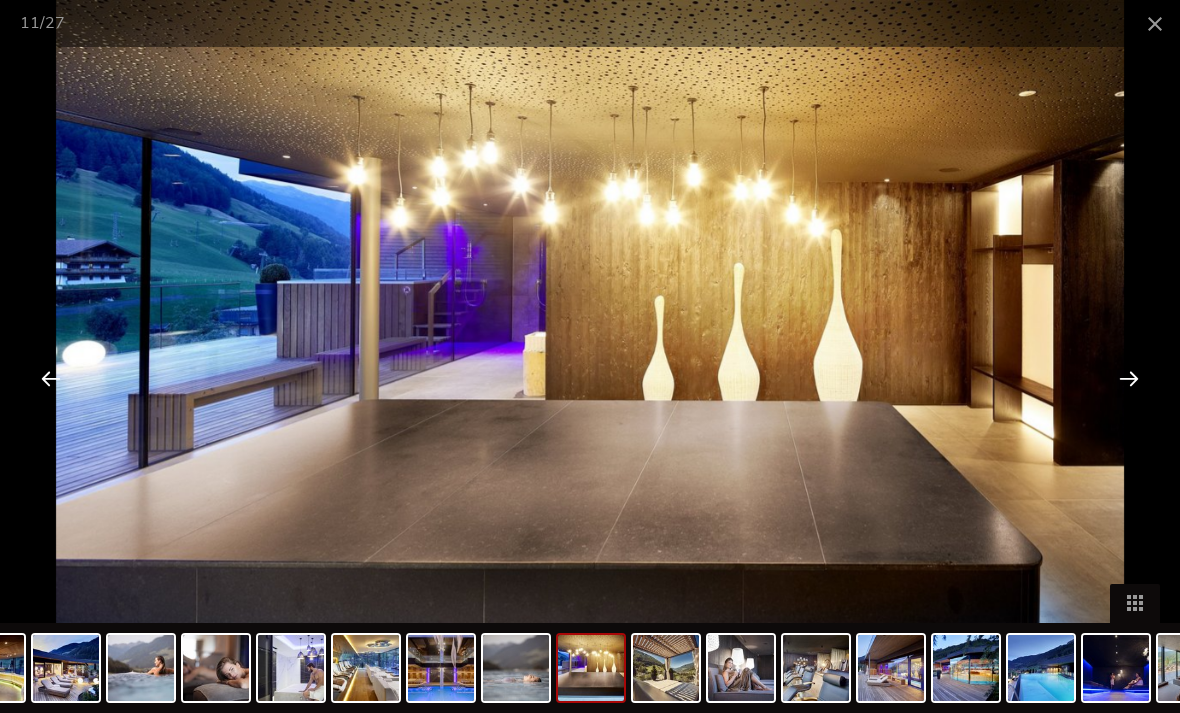 click at bounding box center (1129, 378) 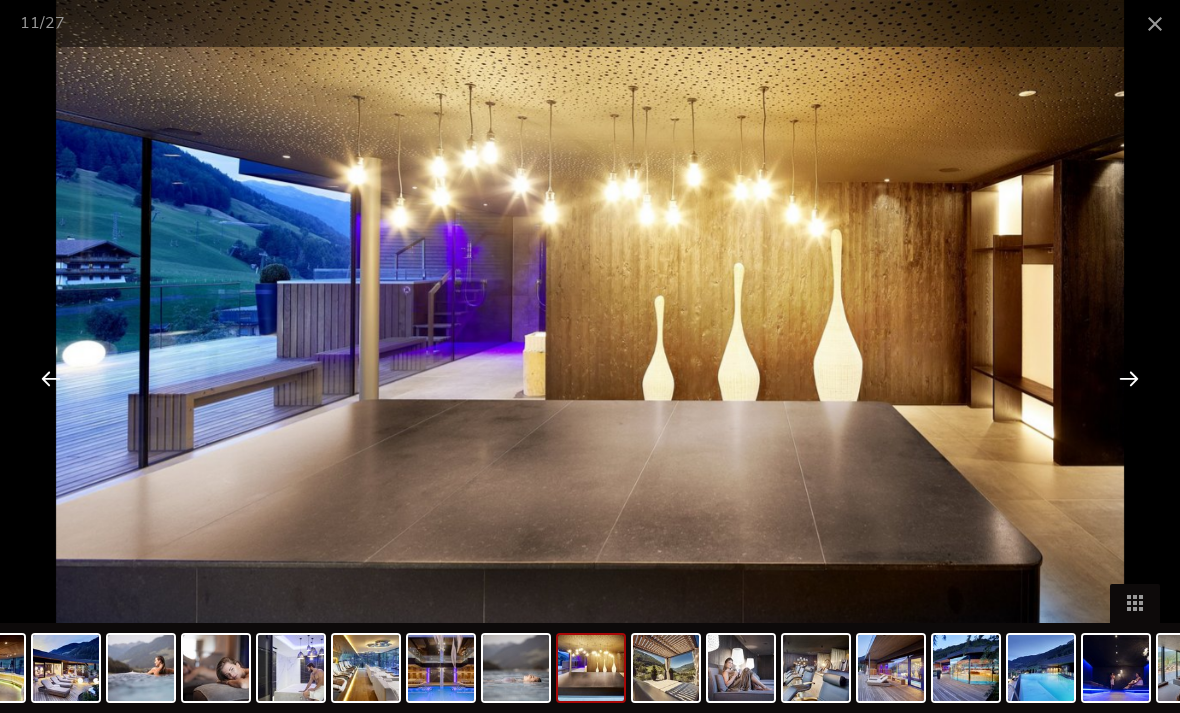 click at bounding box center [1129, 378] 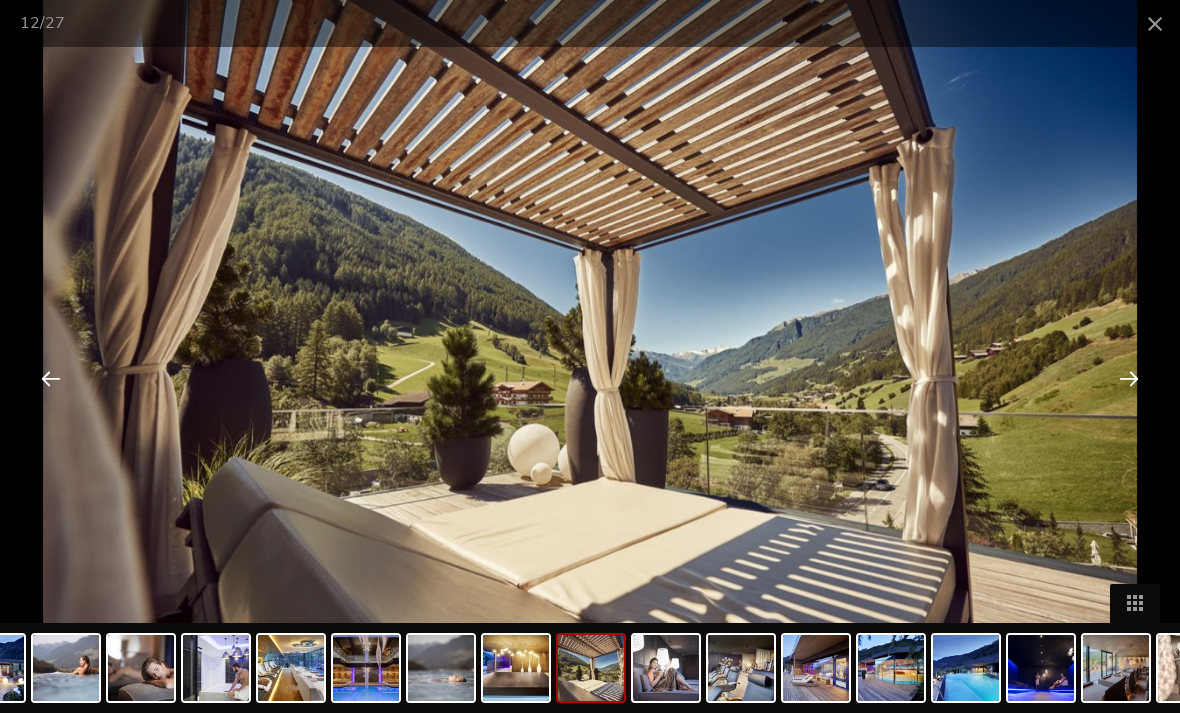 click at bounding box center [1129, 378] 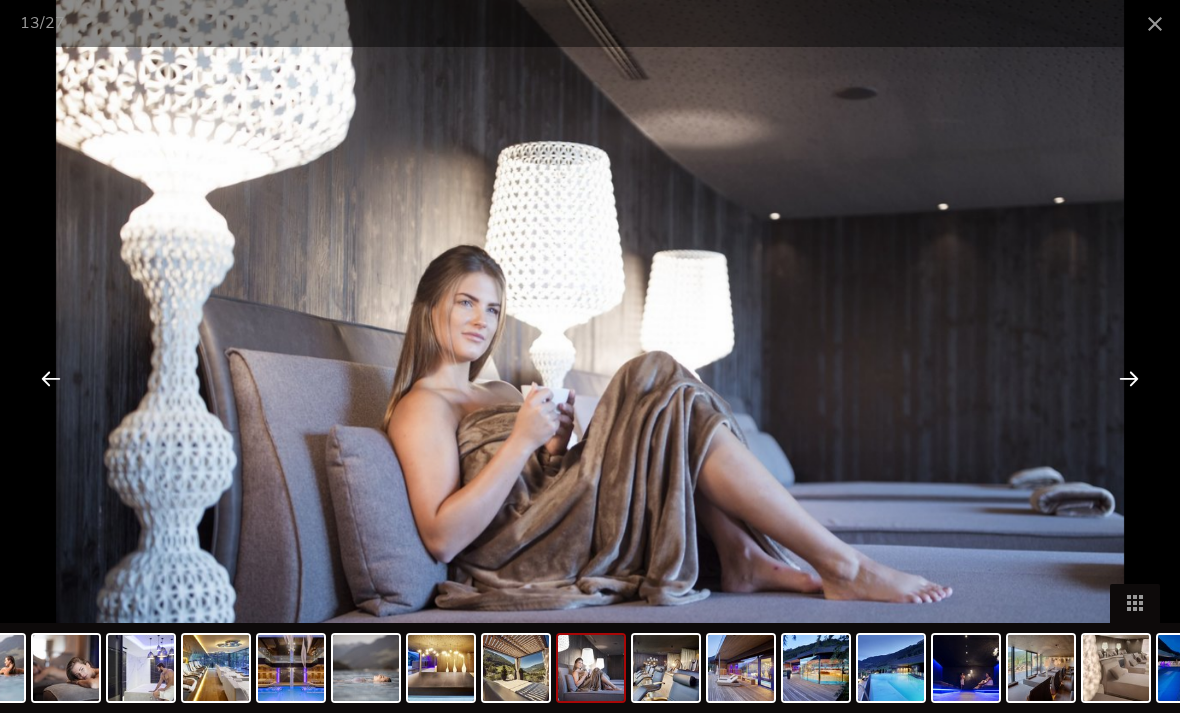 click at bounding box center [1129, 378] 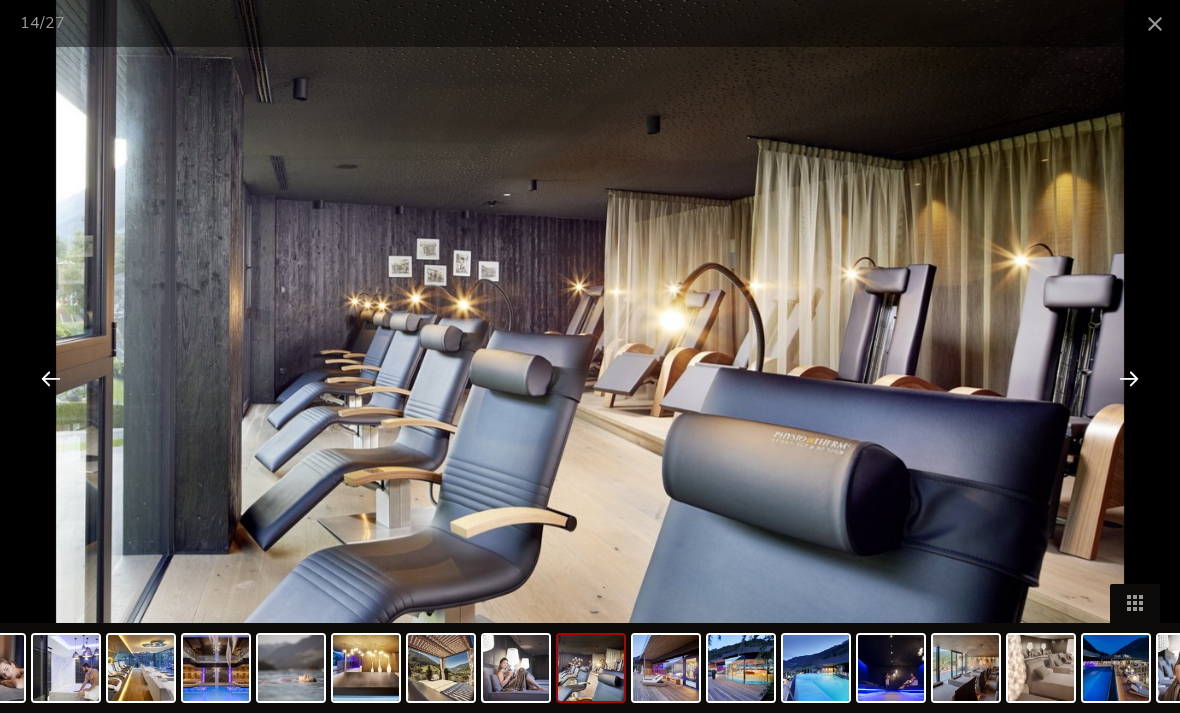 click at bounding box center (1129, 378) 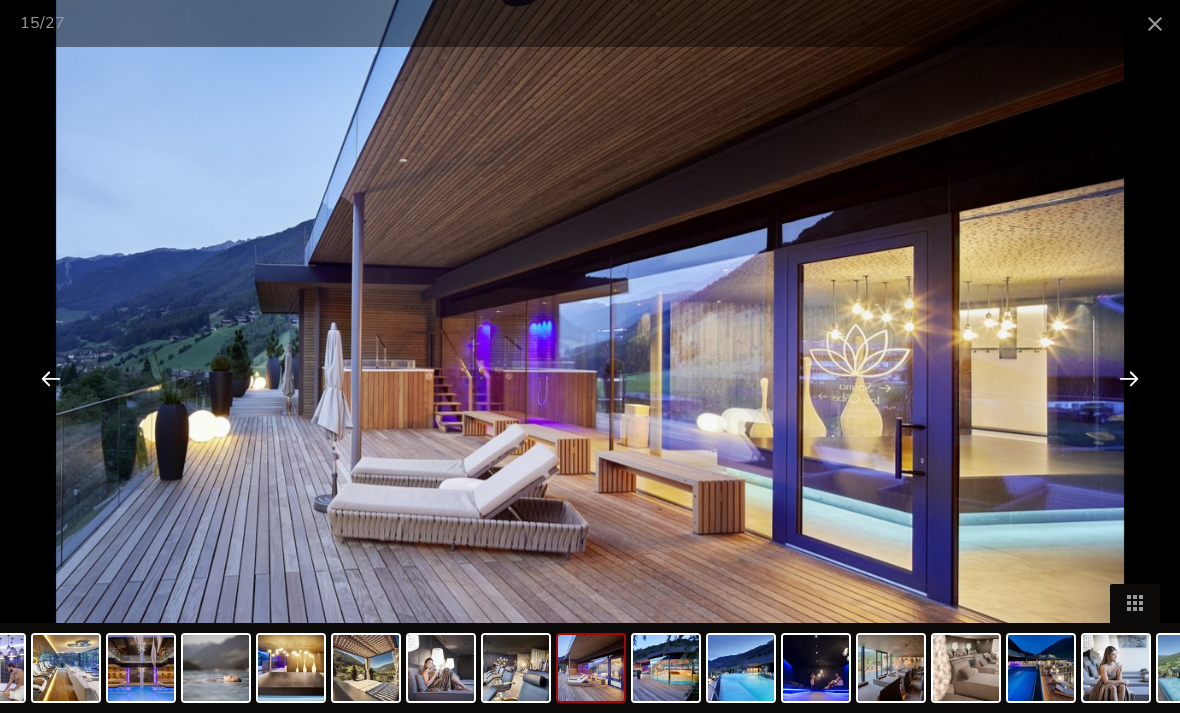 click at bounding box center [1129, 378] 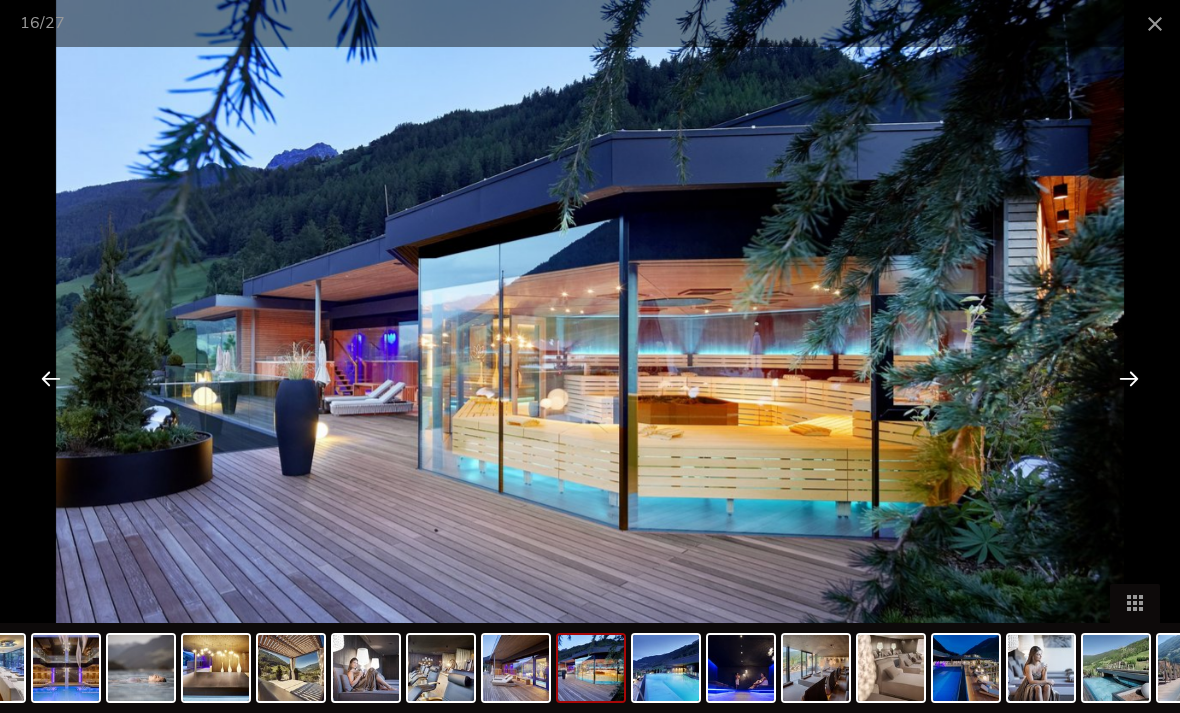 click at bounding box center [1129, 378] 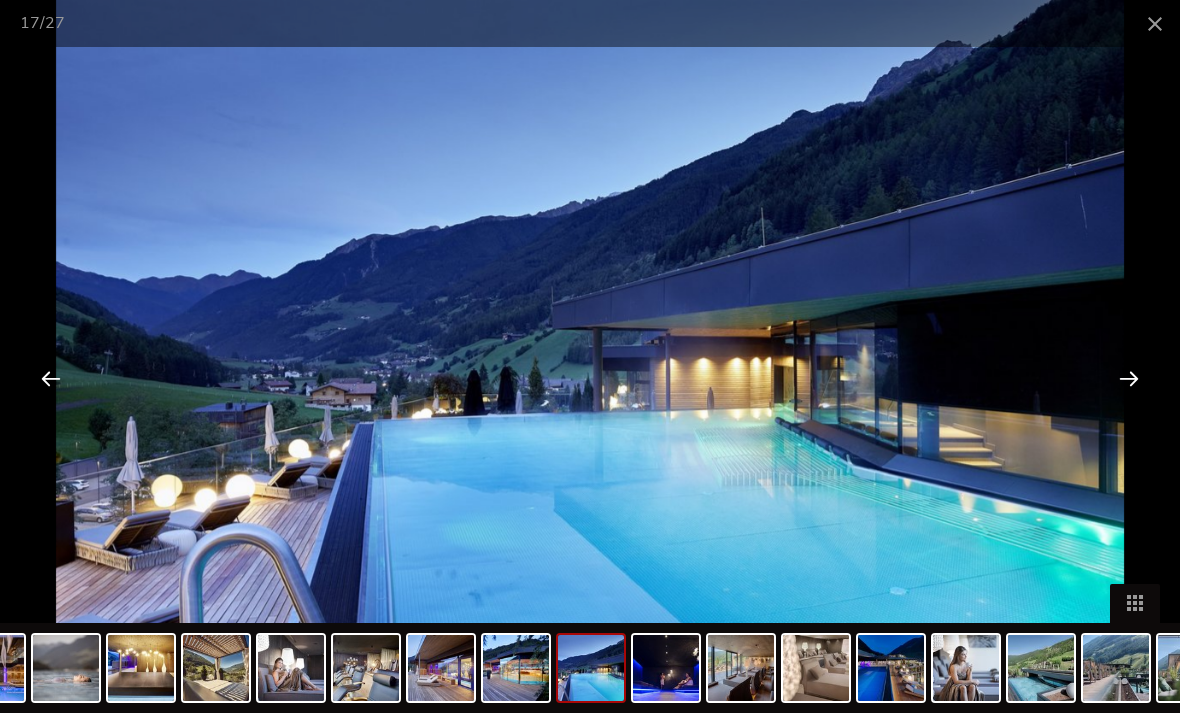 click at bounding box center (1129, 378) 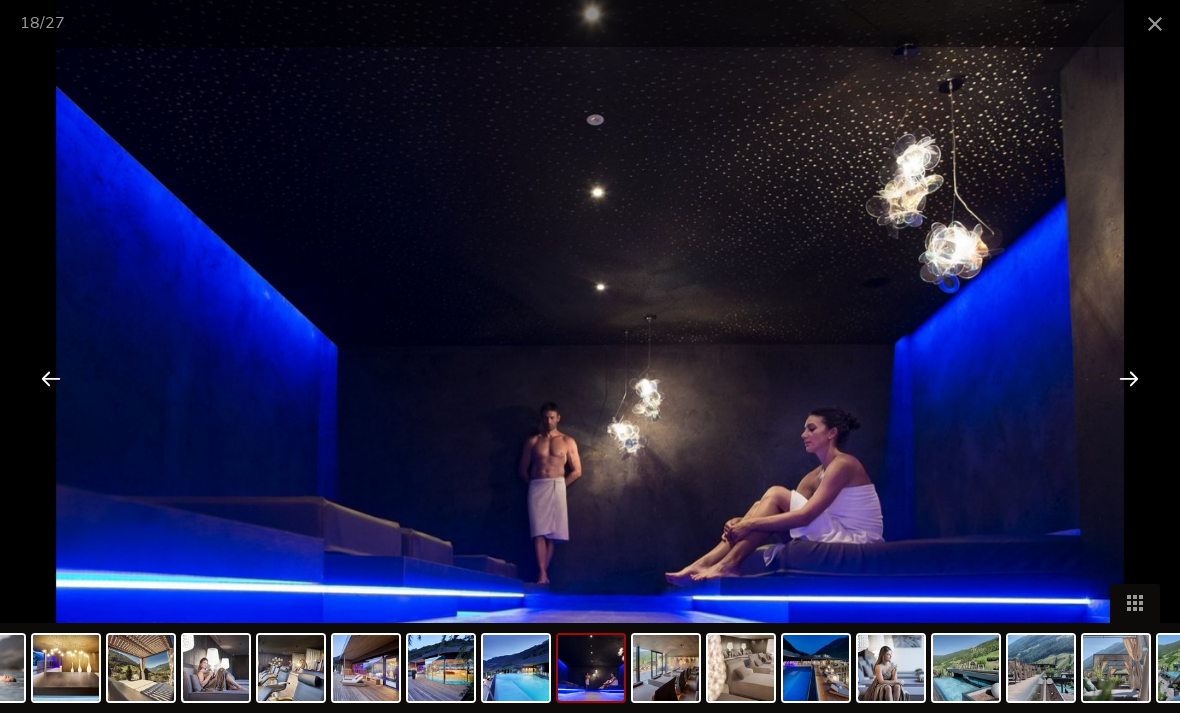 click at bounding box center [1129, 378] 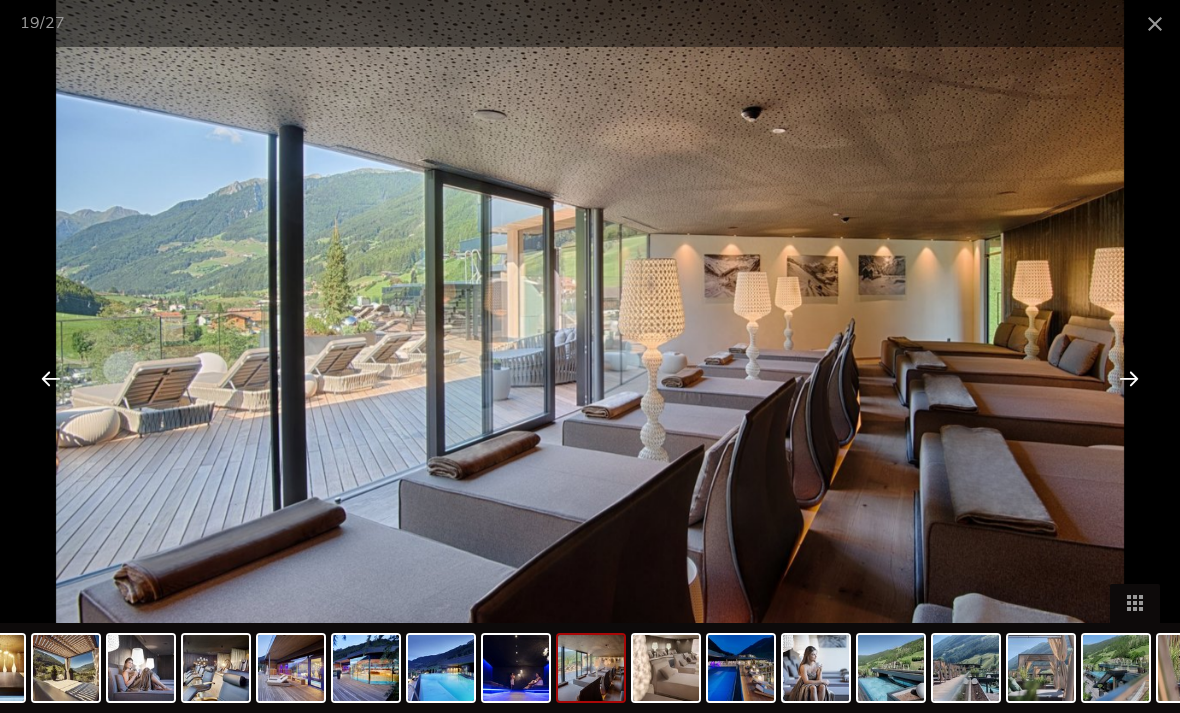 click at bounding box center [1129, 378] 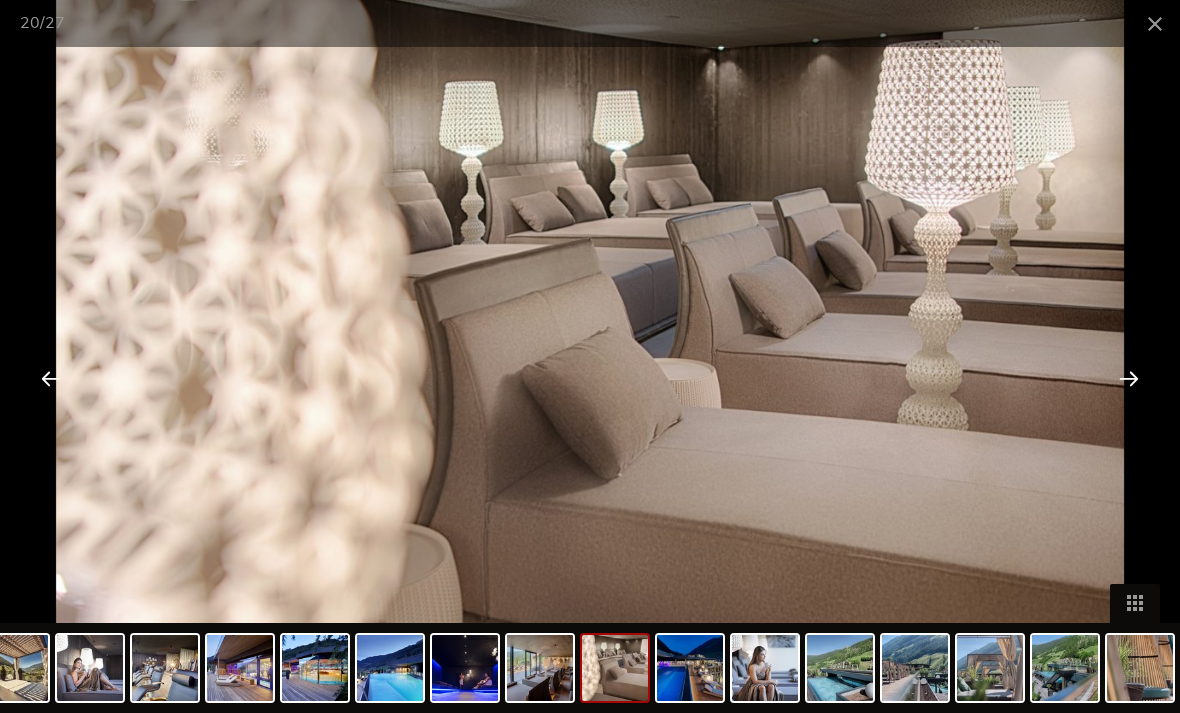 click at bounding box center [1129, 378] 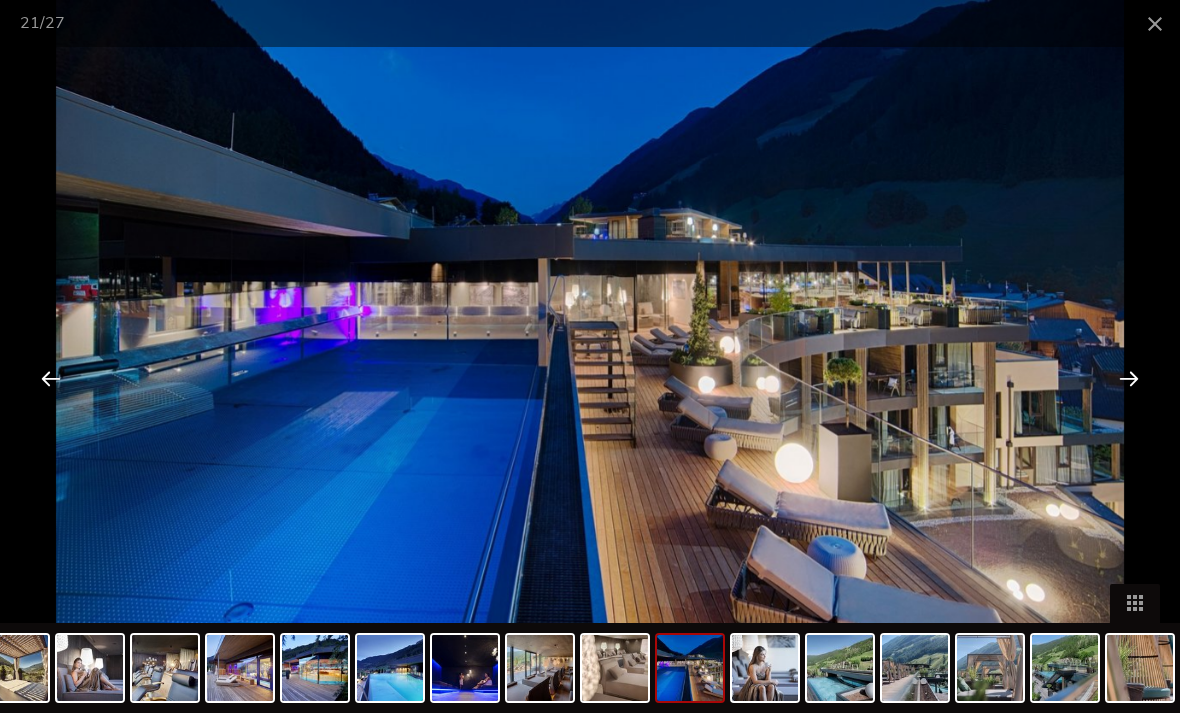 click at bounding box center (1129, 378) 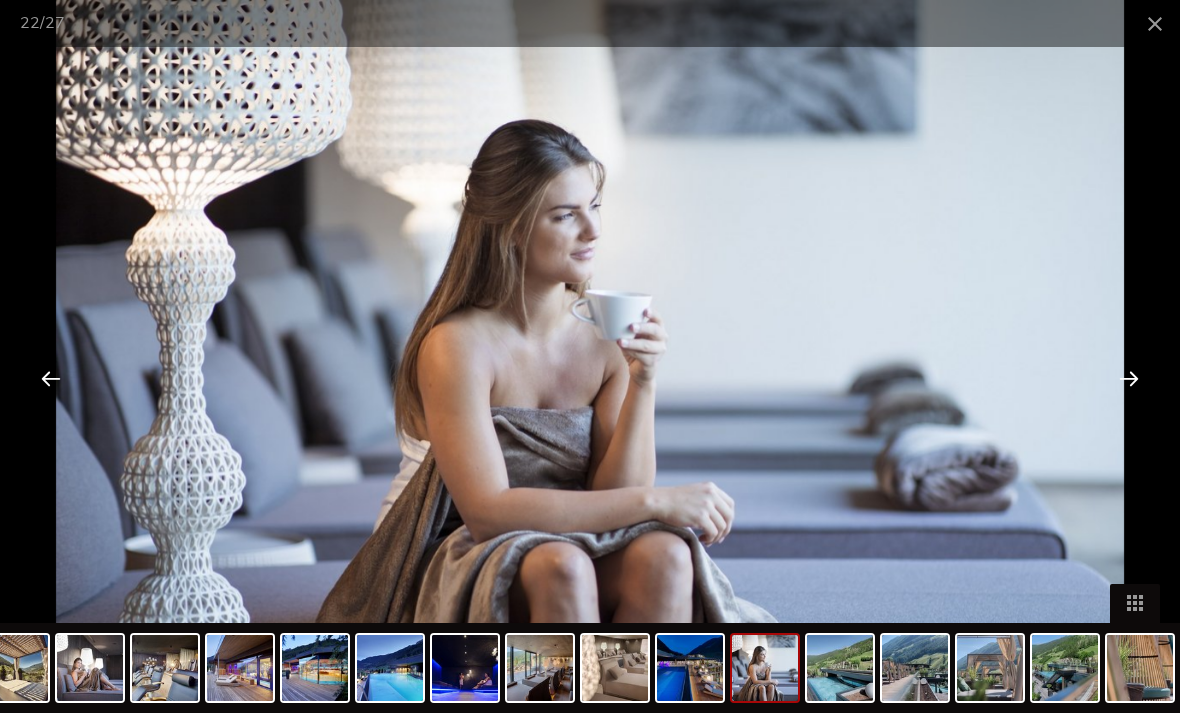 click at bounding box center (1129, 378) 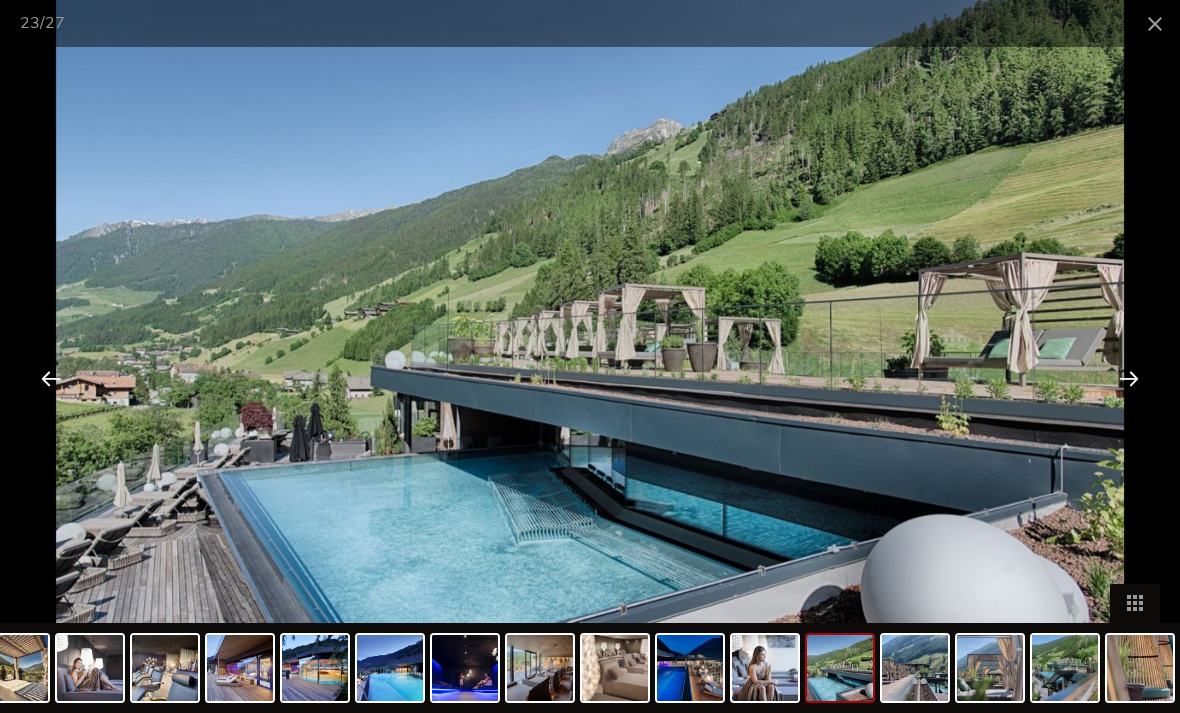 click at bounding box center [1129, 378] 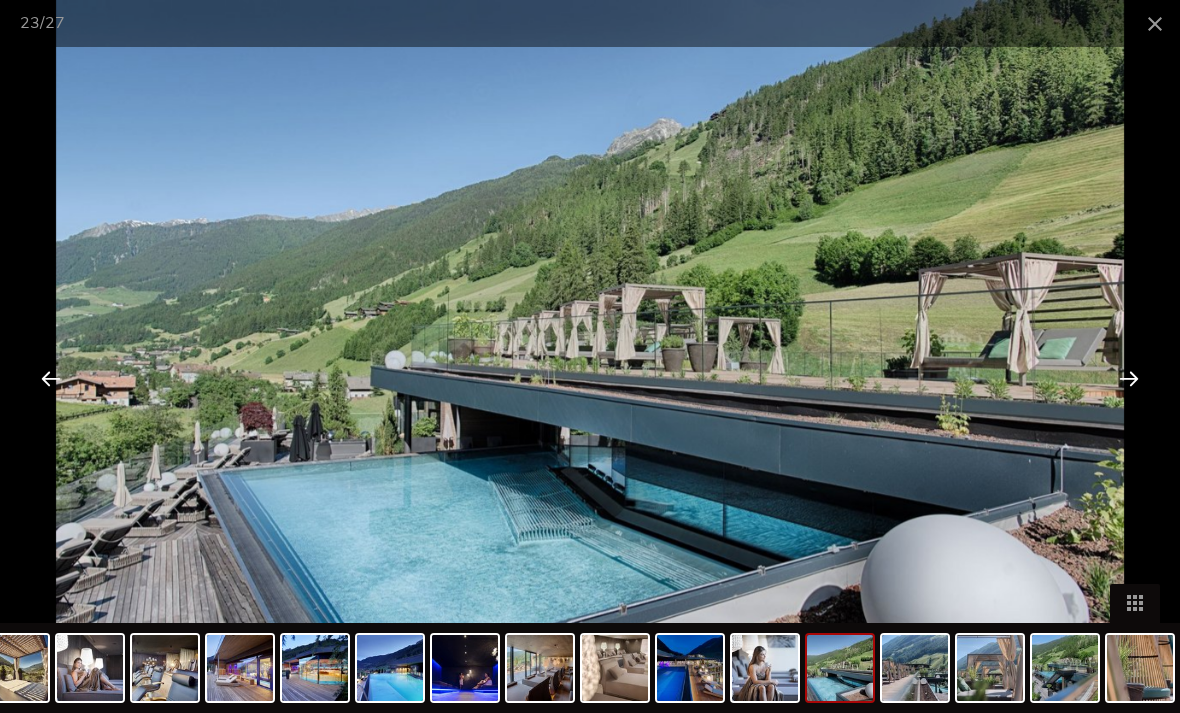 click at bounding box center (1129, 378) 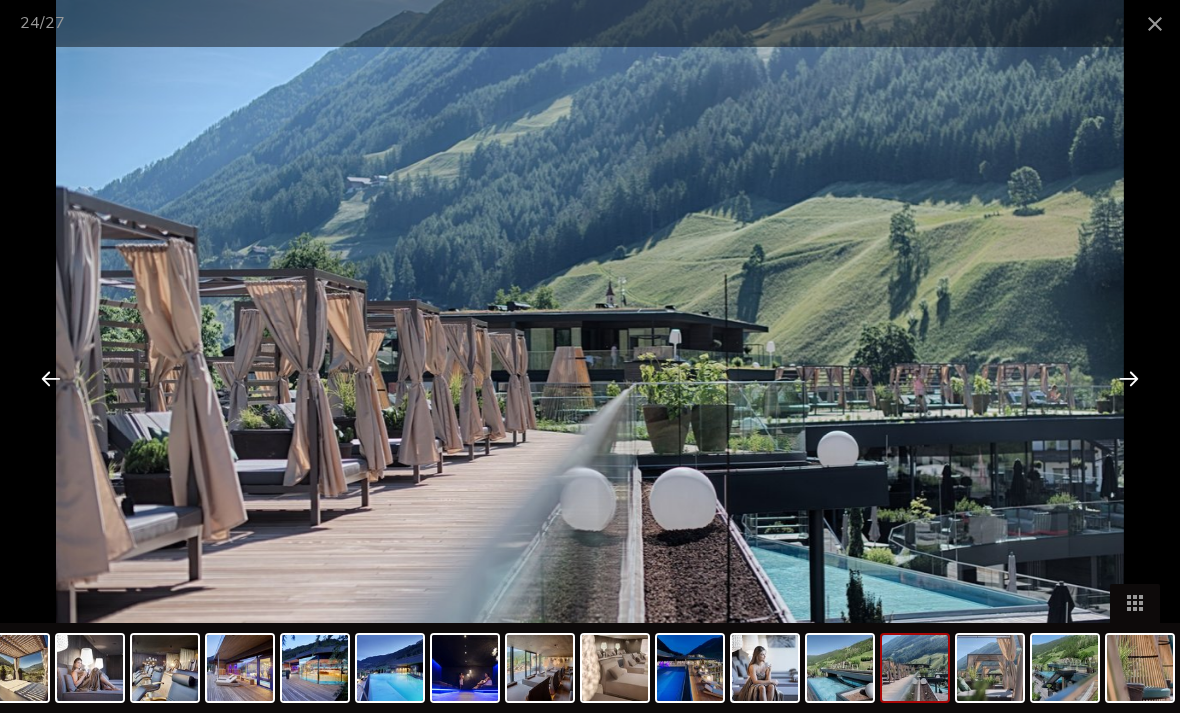 scroll, scrollTop: 3159, scrollLeft: 0, axis: vertical 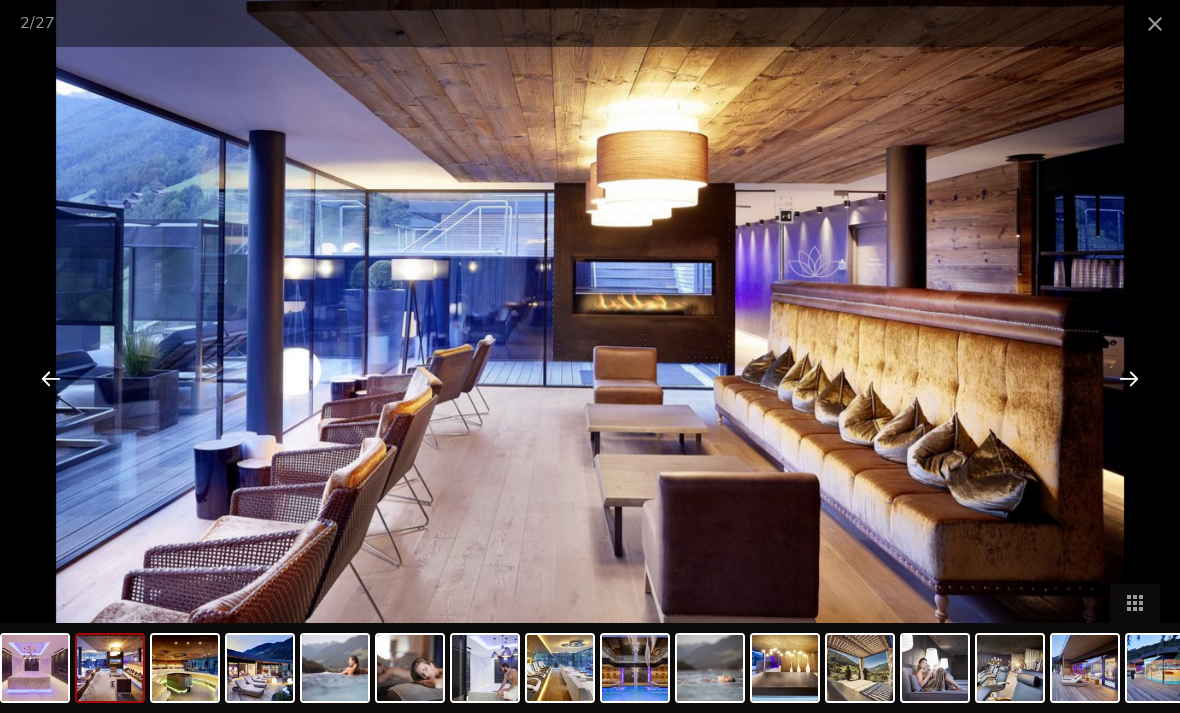 click at bounding box center [1129, 378] 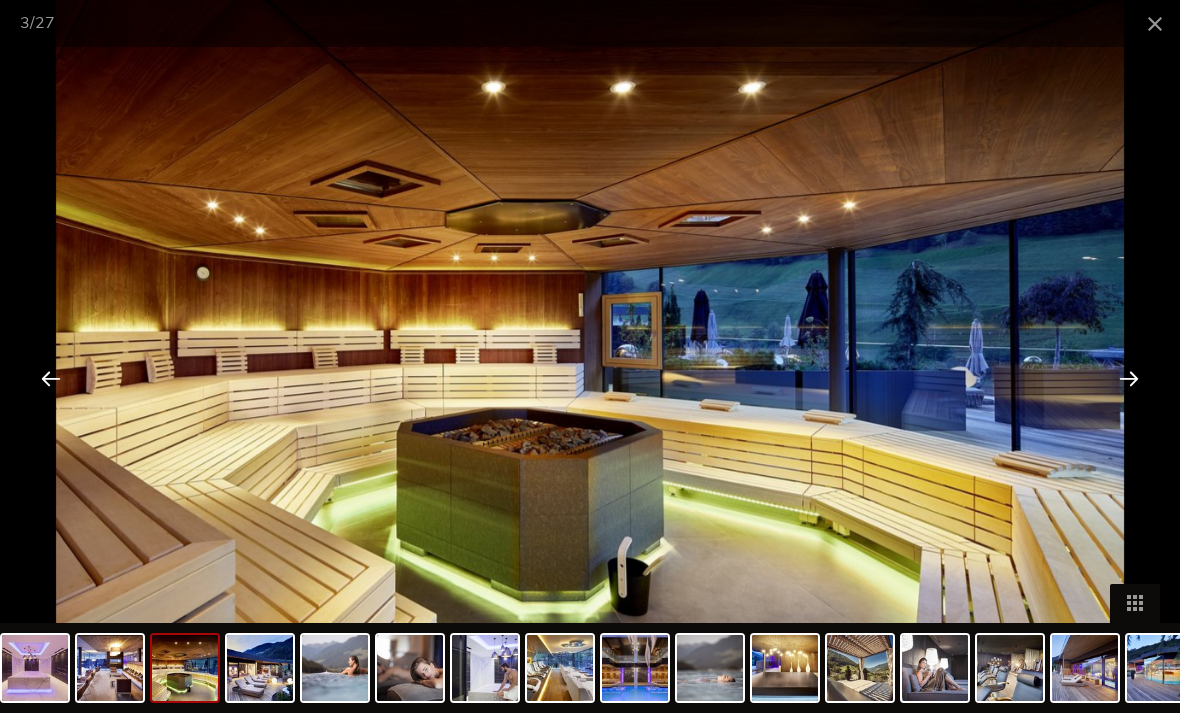 click at bounding box center [1129, 378] 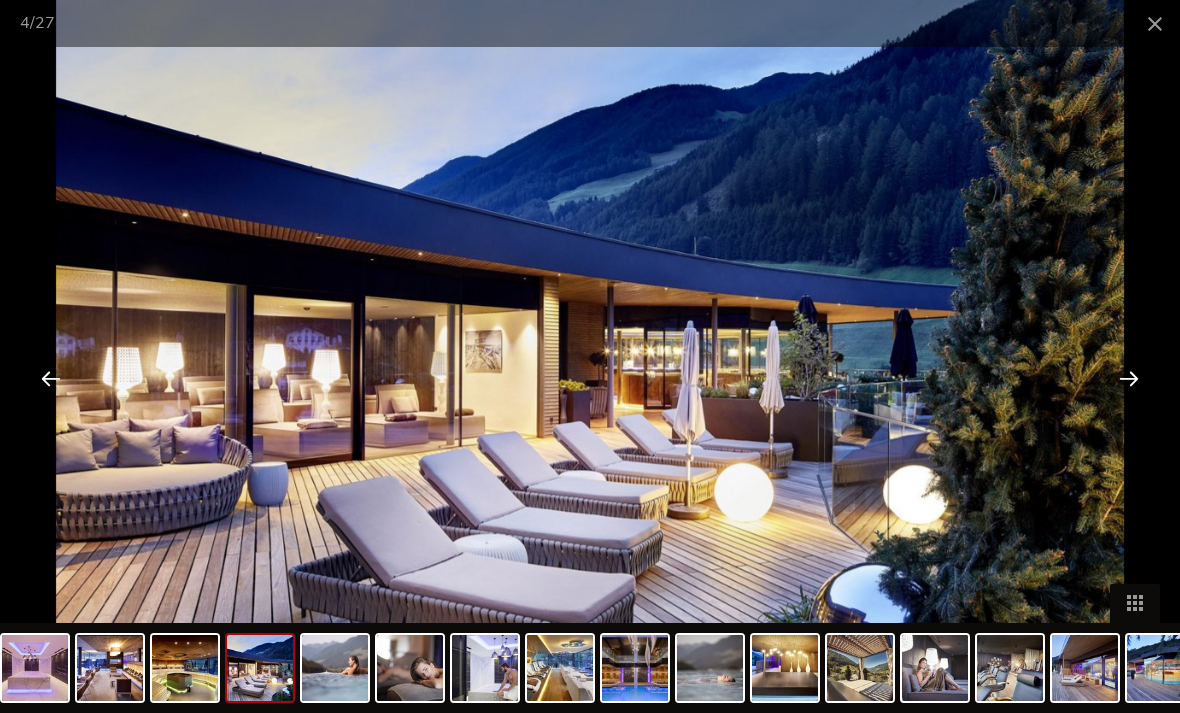 click at bounding box center [1129, 378] 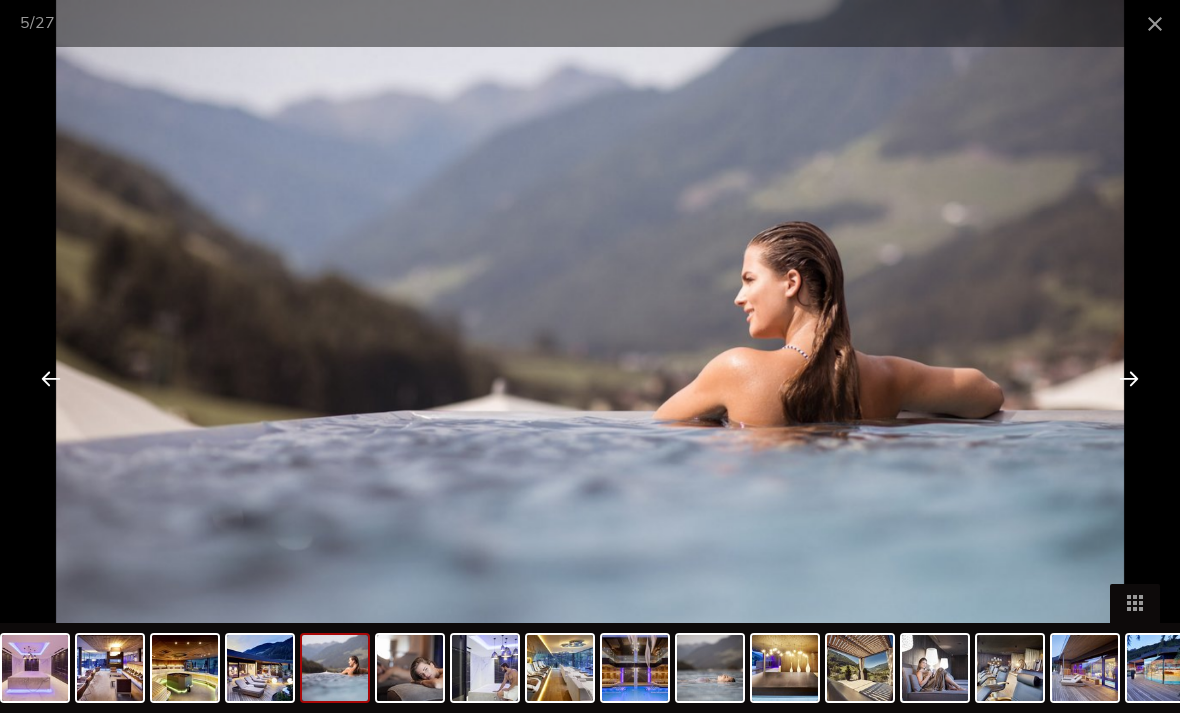 click at bounding box center [1129, 378] 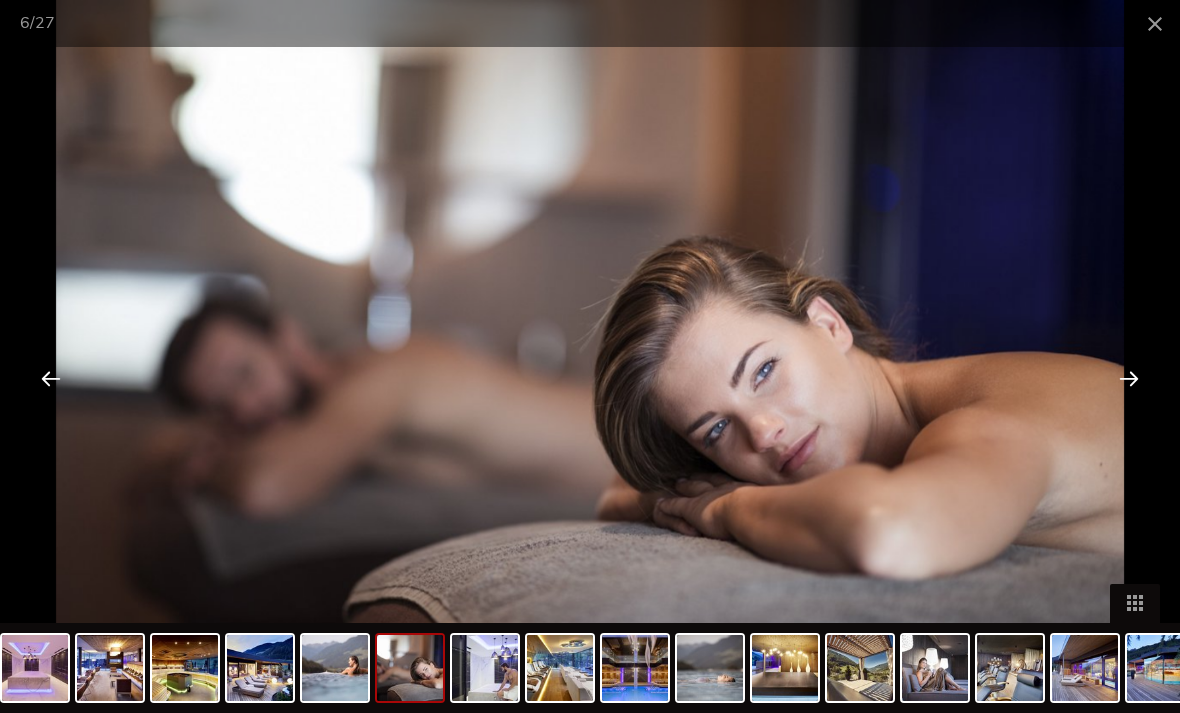 click at bounding box center [1129, 378] 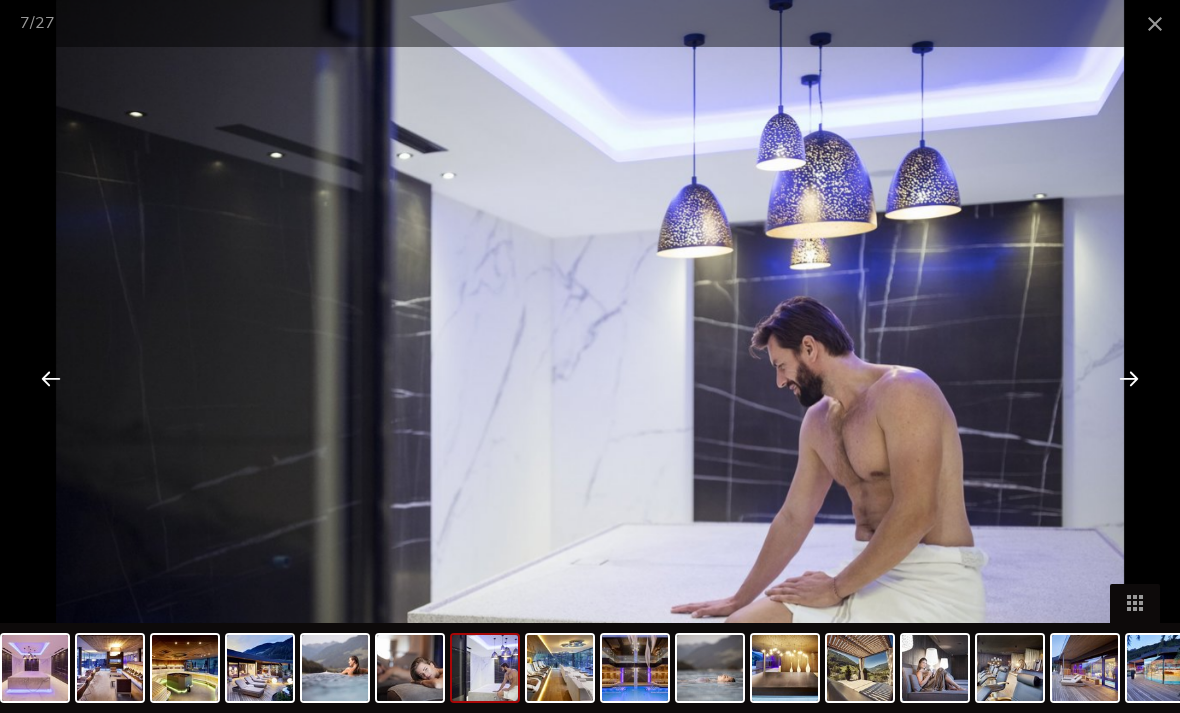 click at bounding box center [1129, 378] 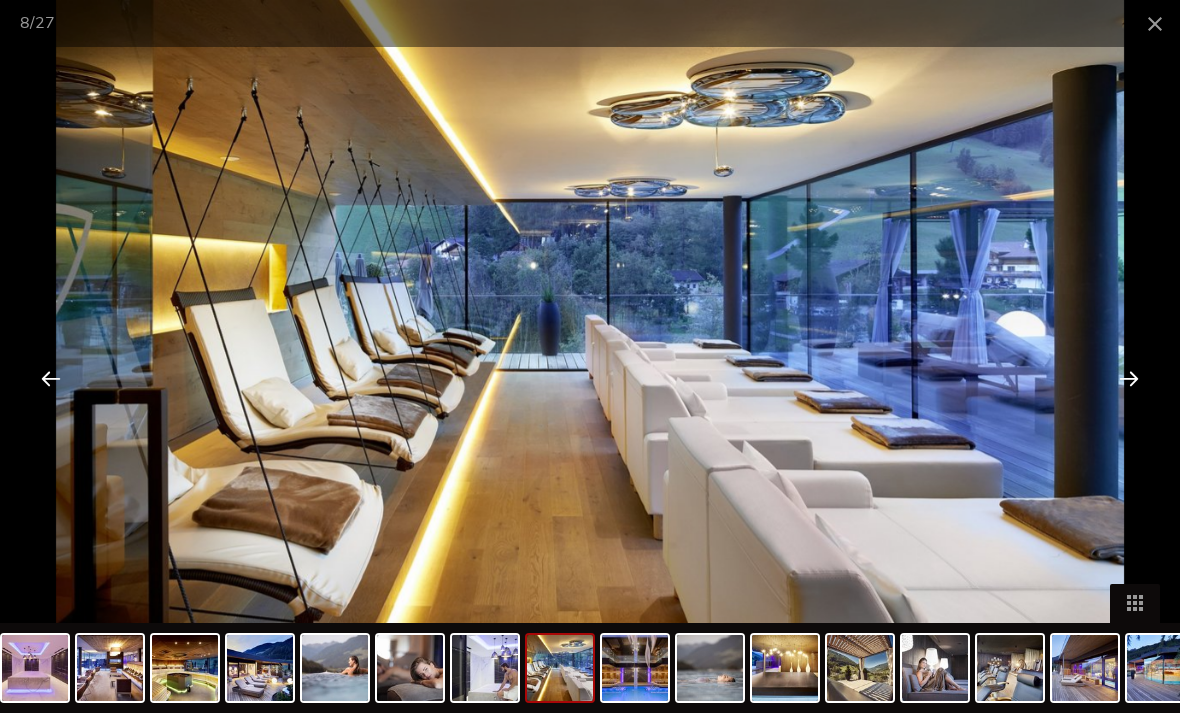 click at bounding box center (1129, 378) 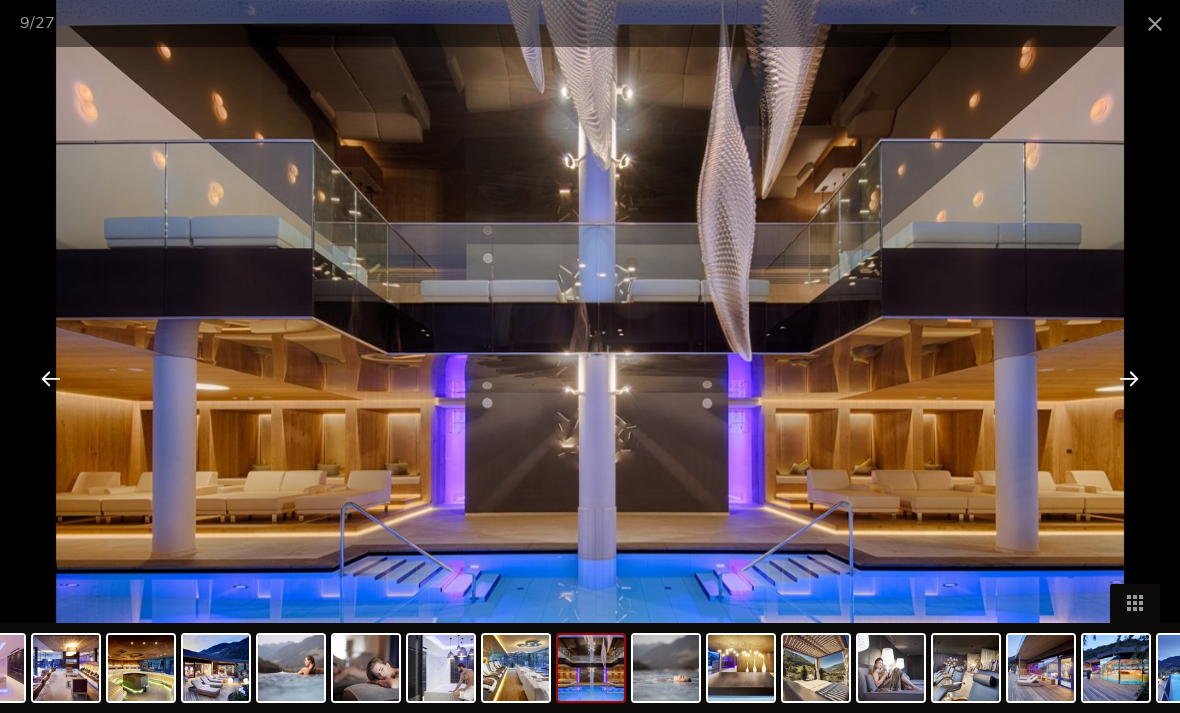 click at bounding box center (1129, 378) 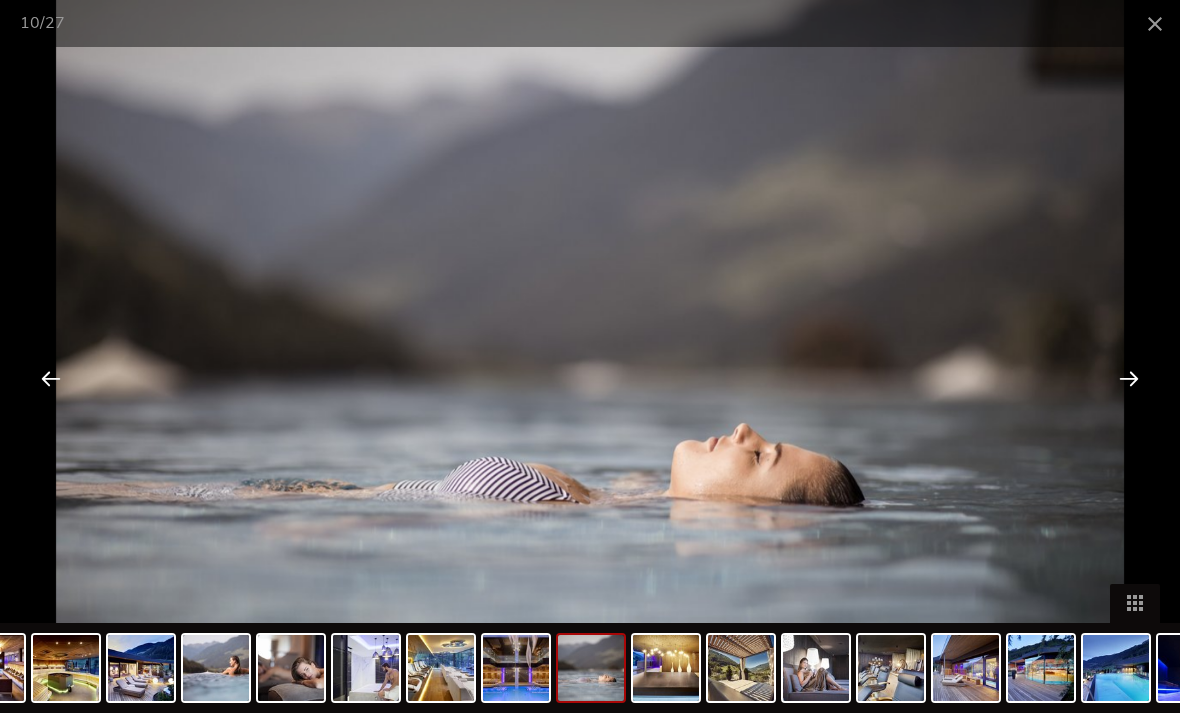 click at bounding box center (1129, 378) 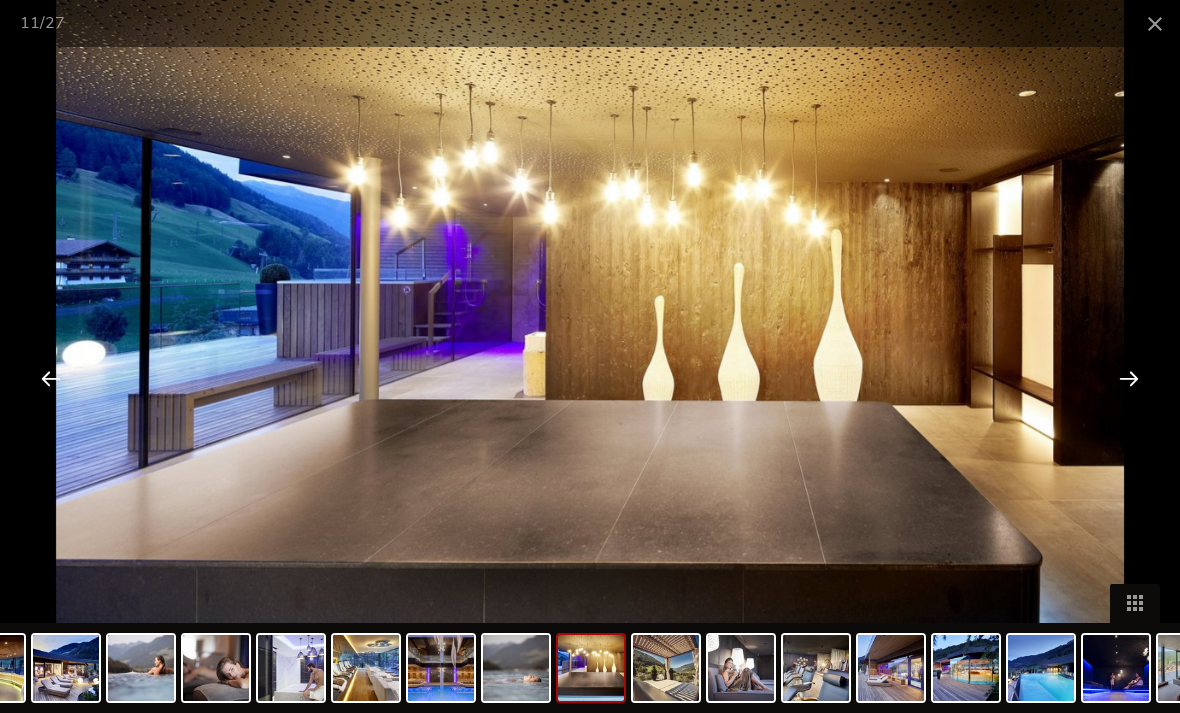 click at bounding box center [1129, 378] 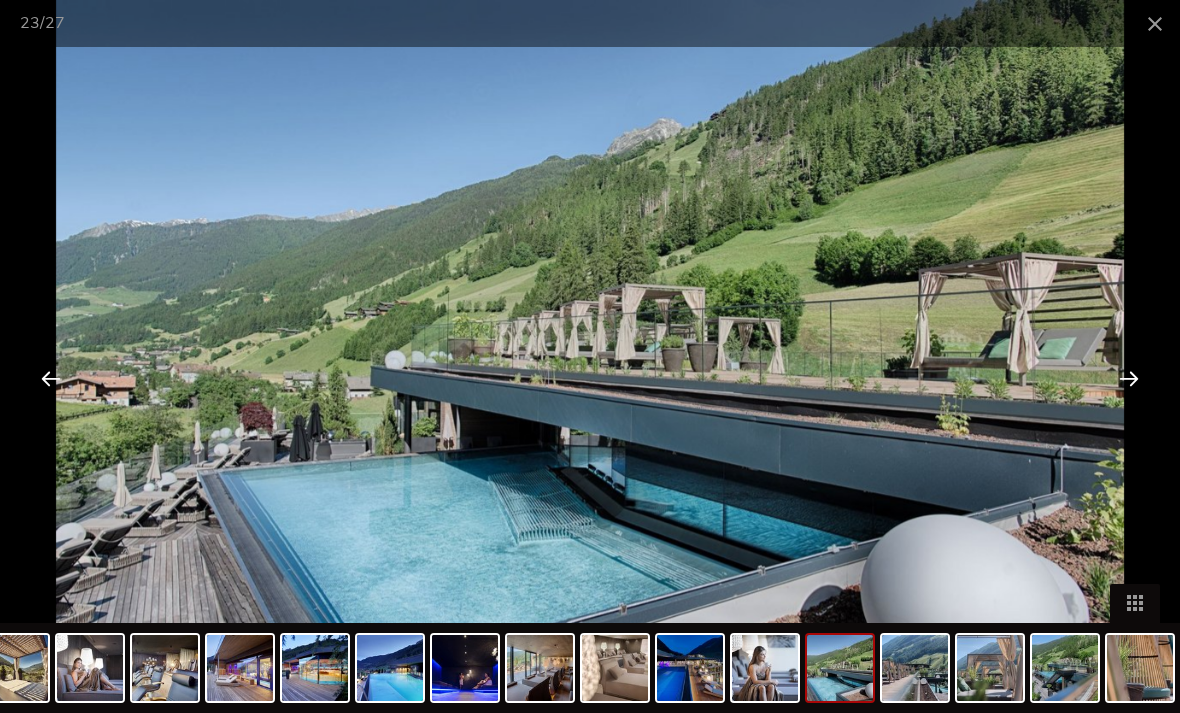 click at bounding box center [1155, 23] 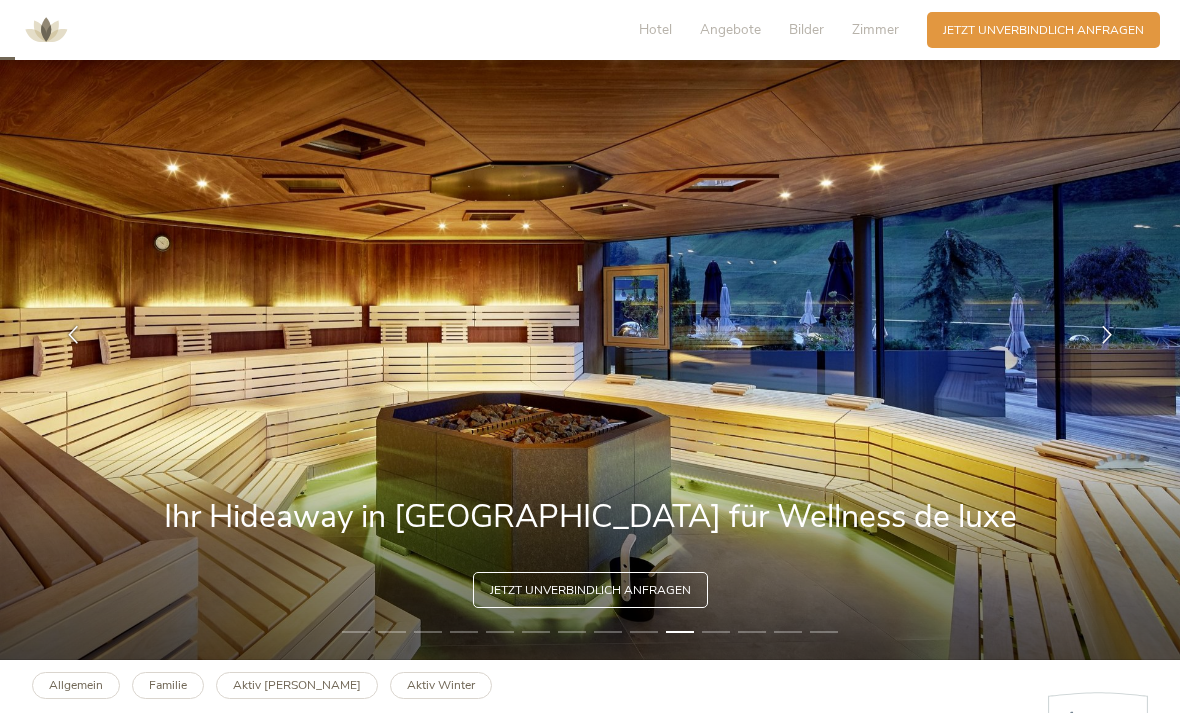 scroll, scrollTop: 68, scrollLeft: 0, axis: vertical 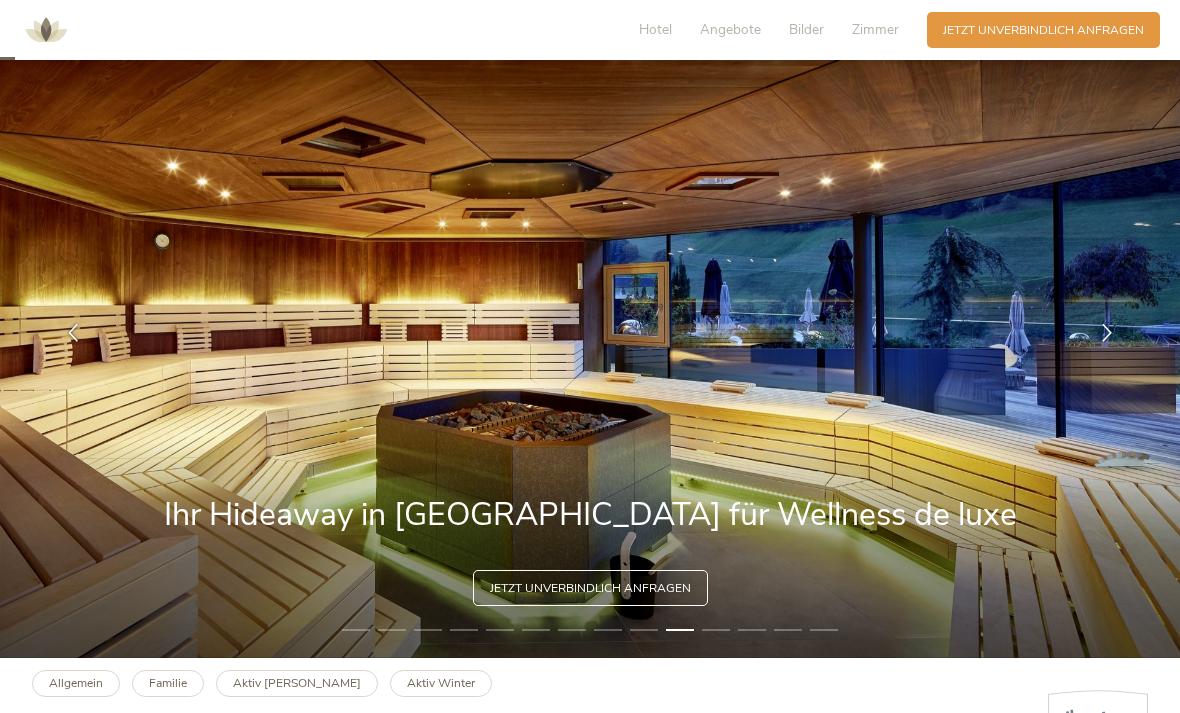 click at bounding box center [1107, 333] 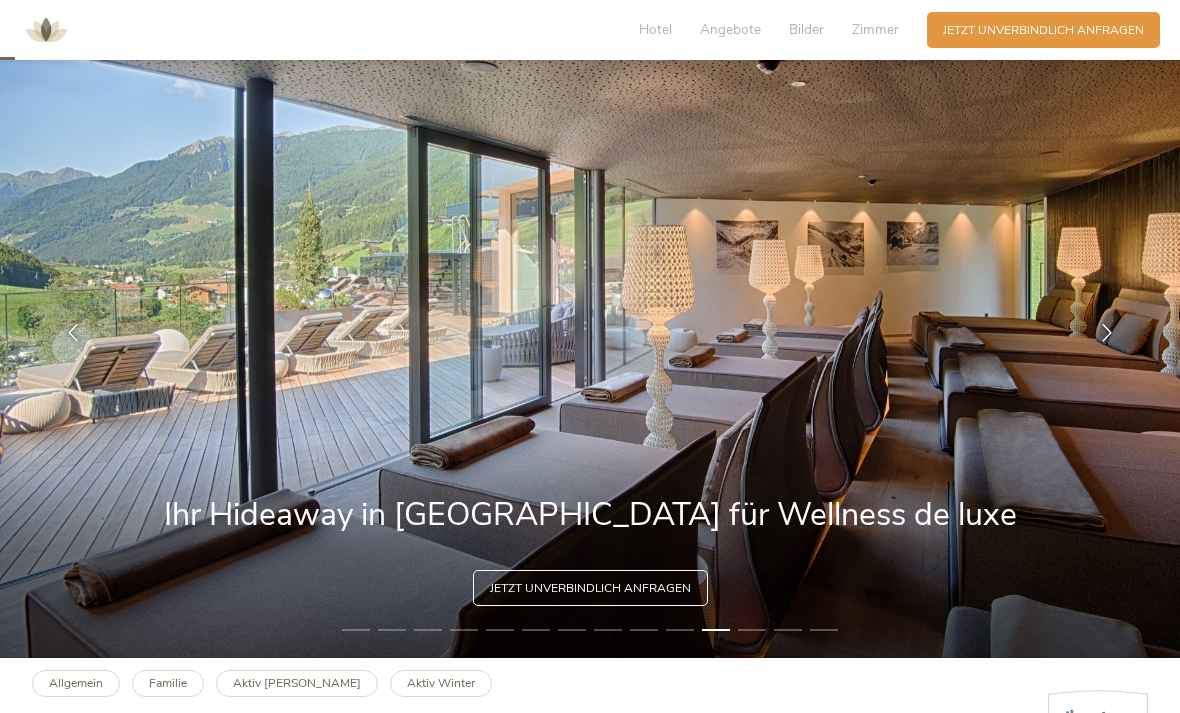 click at bounding box center (1107, 333) 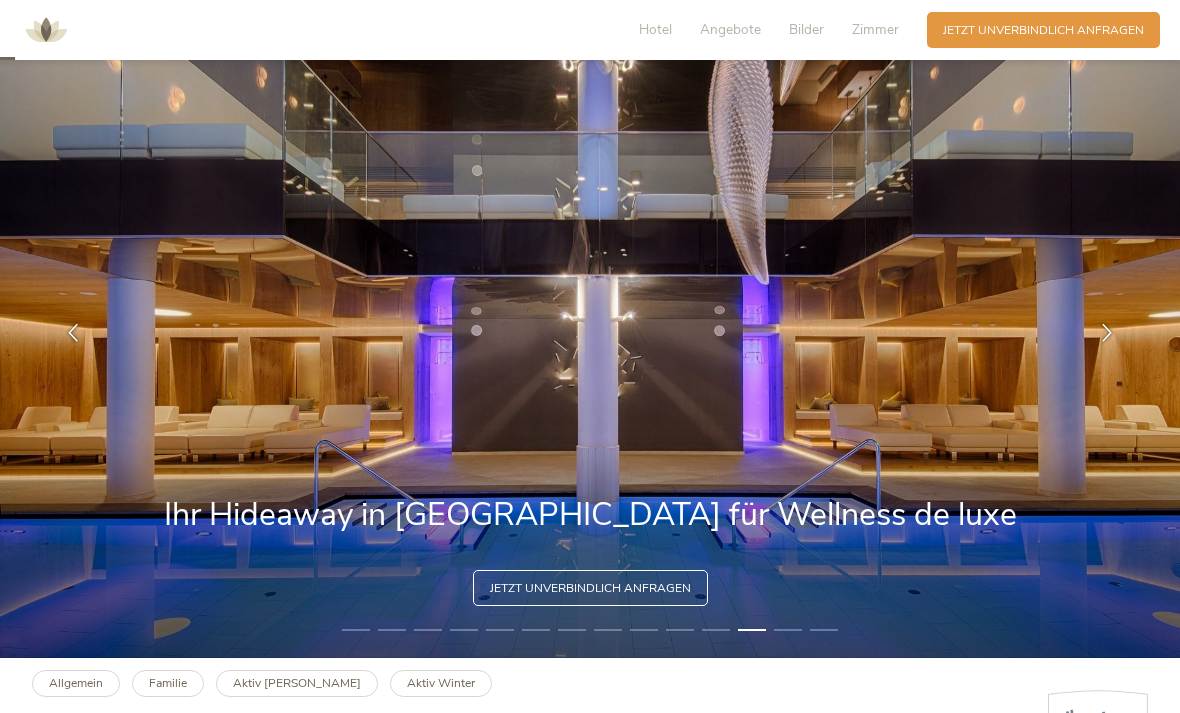 click at bounding box center [1107, 333] 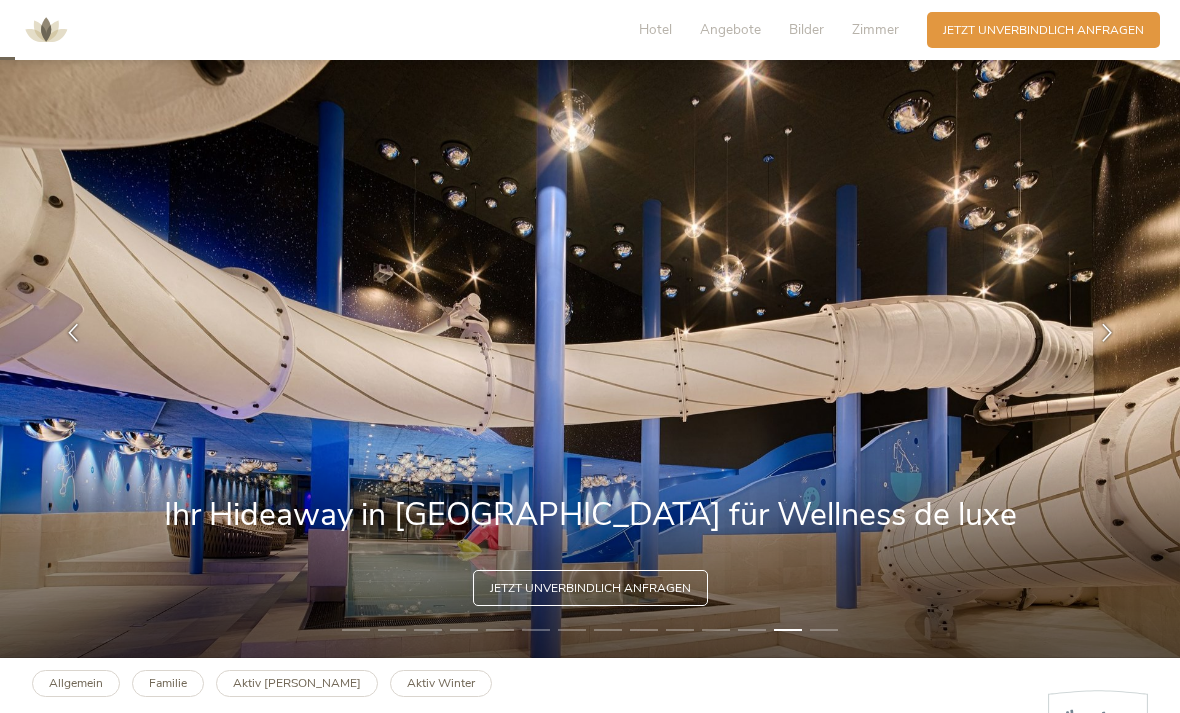 click at bounding box center [1107, 333] 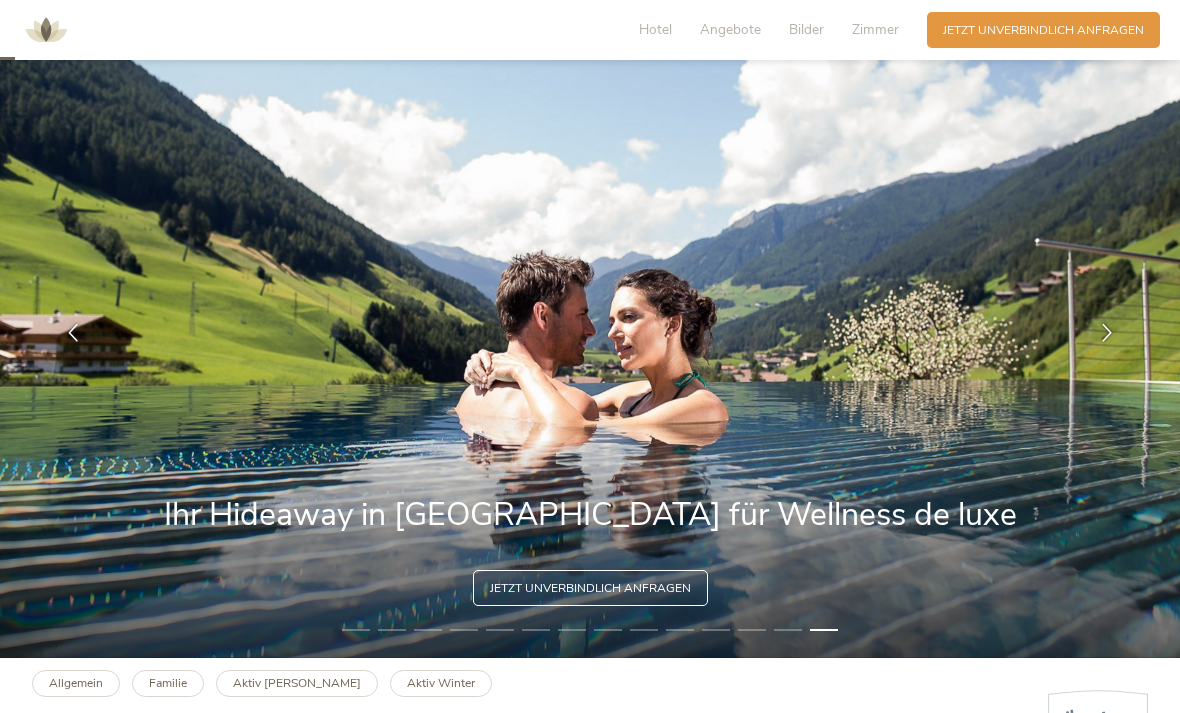 click at bounding box center (1107, 333) 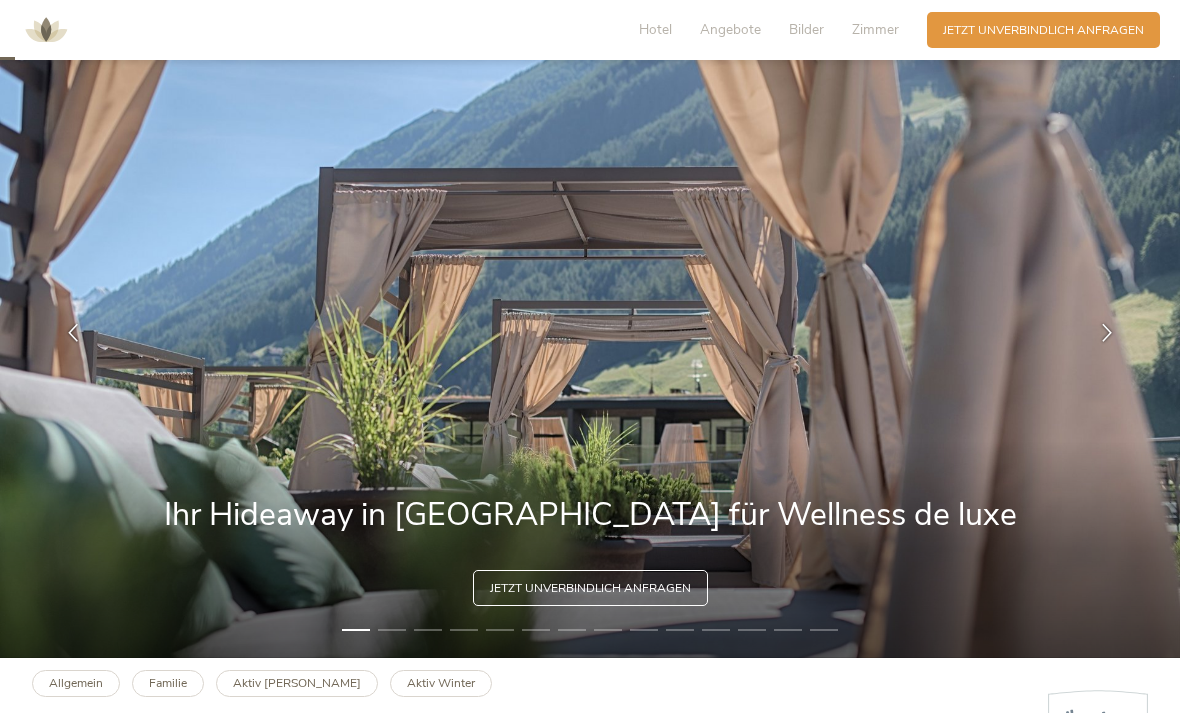 click at bounding box center (1107, 333) 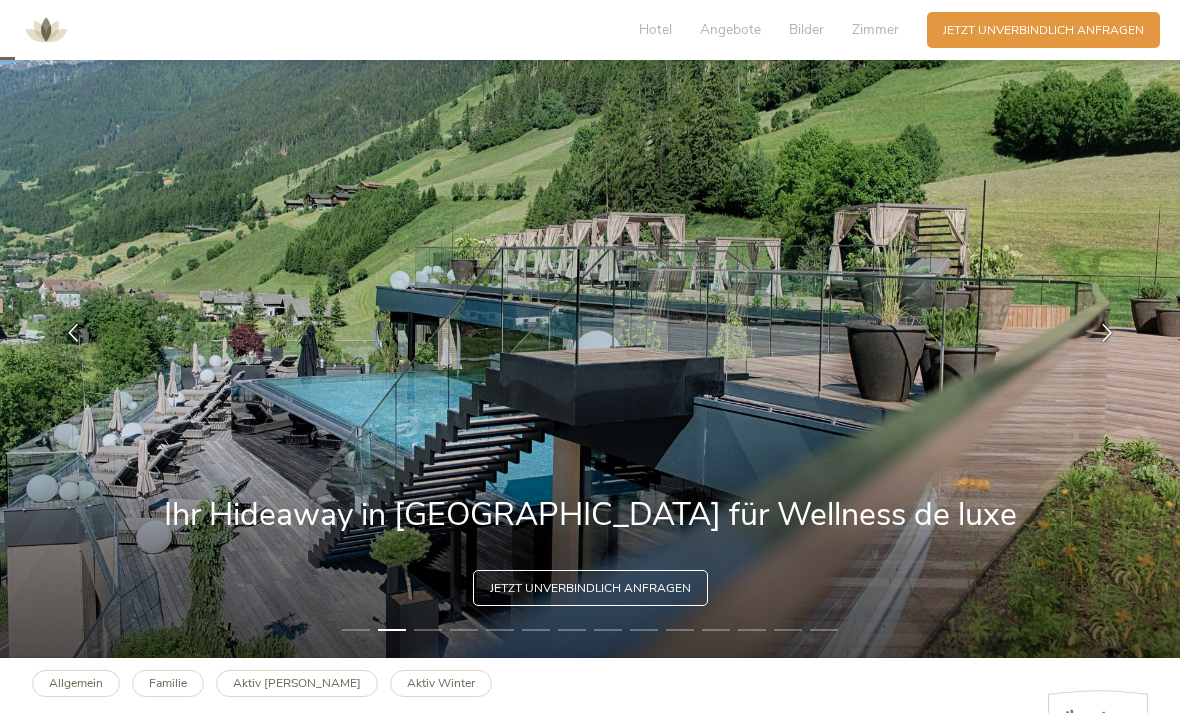 click at bounding box center [1107, 333] 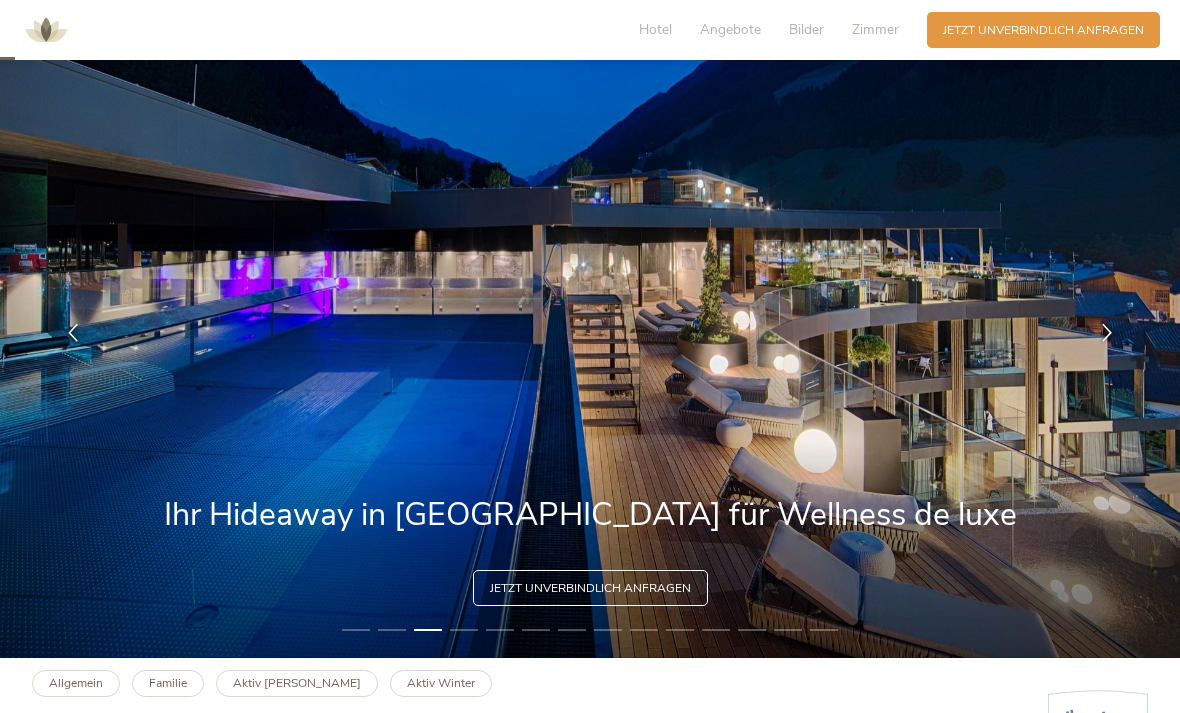 click at bounding box center (1107, 333) 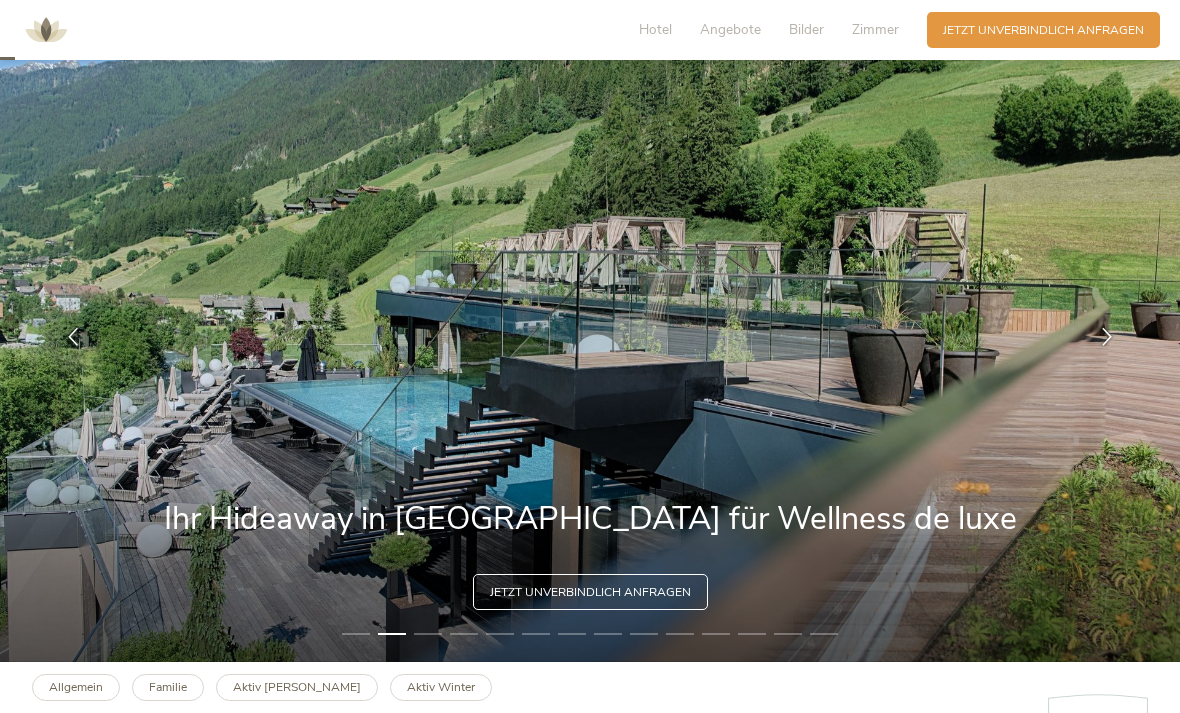 scroll, scrollTop: 66, scrollLeft: 0, axis: vertical 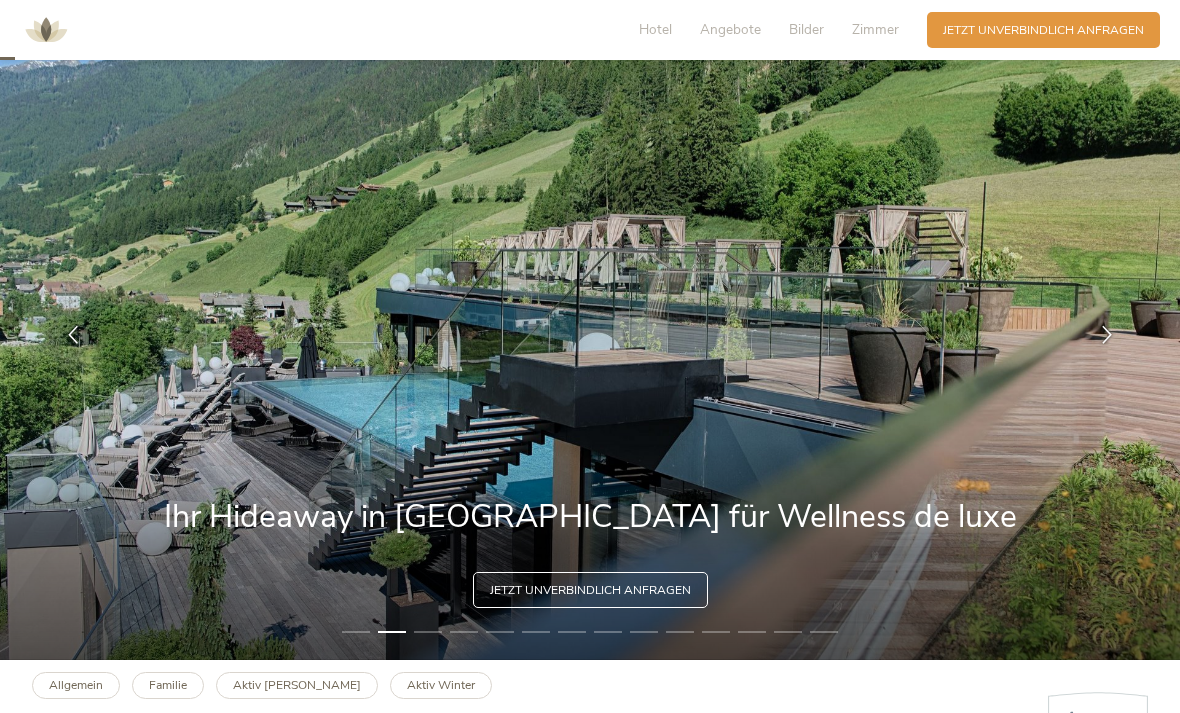 click at bounding box center (1107, 335) 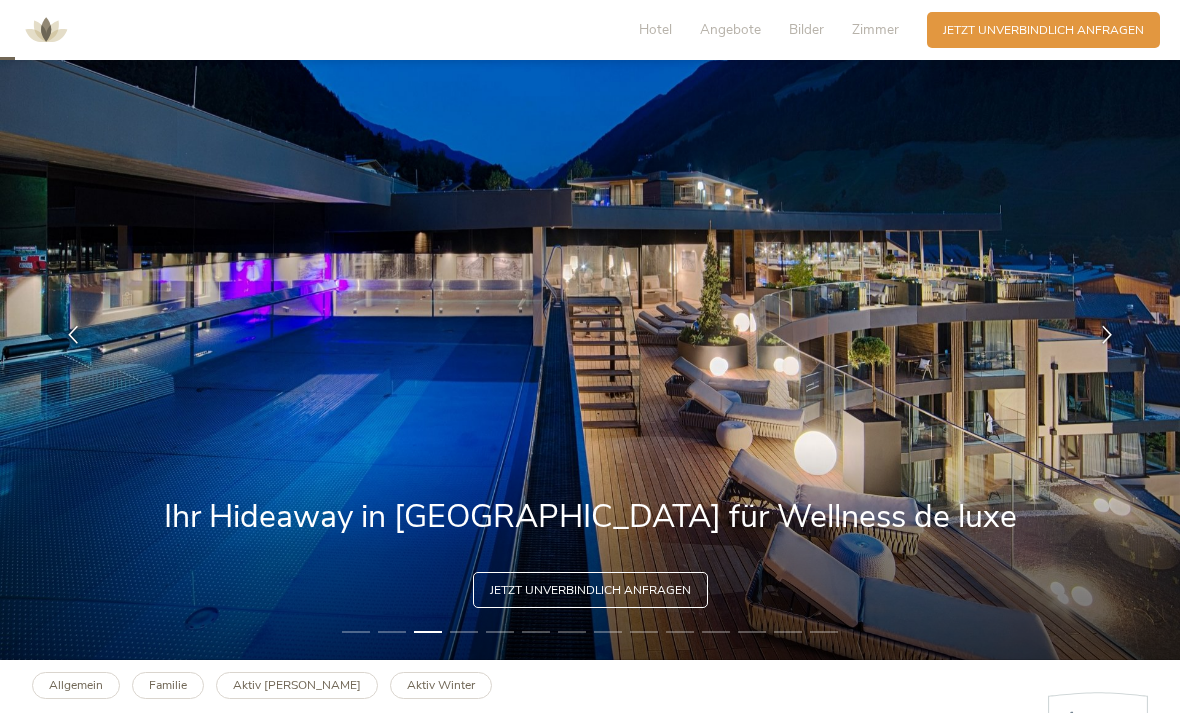 click at bounding box center (1107, 335) 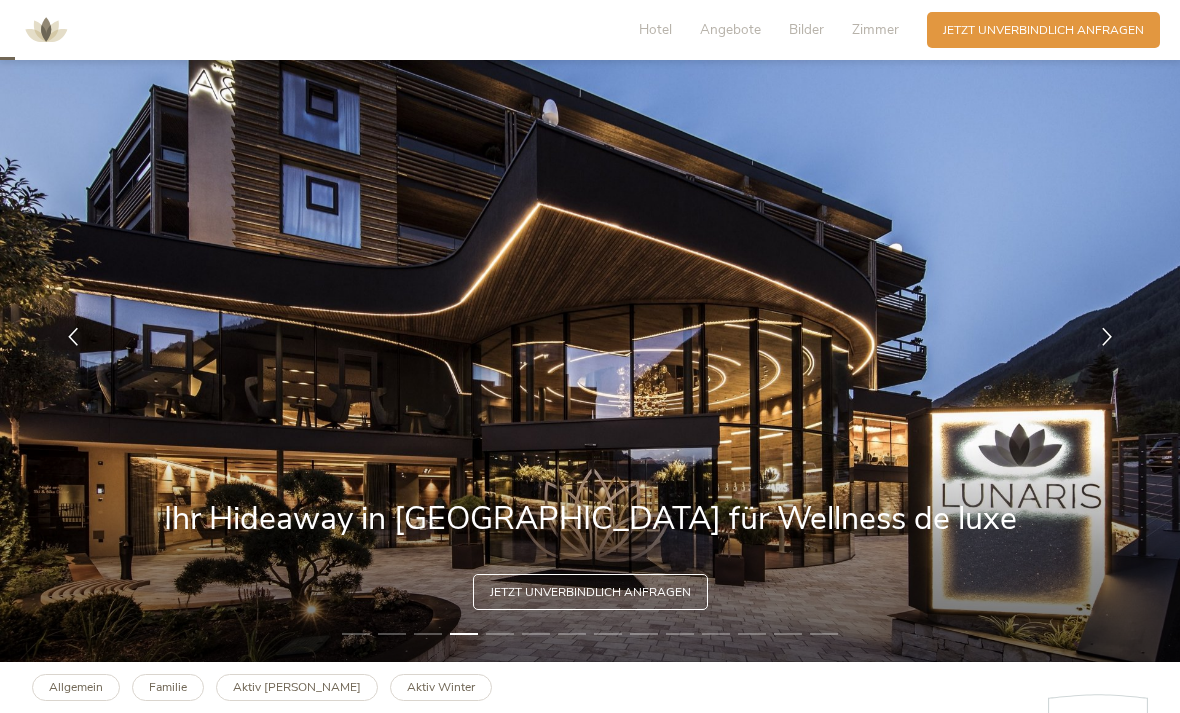scroll, scrollTop: 71, scrollLeft: 0, axis: vertical 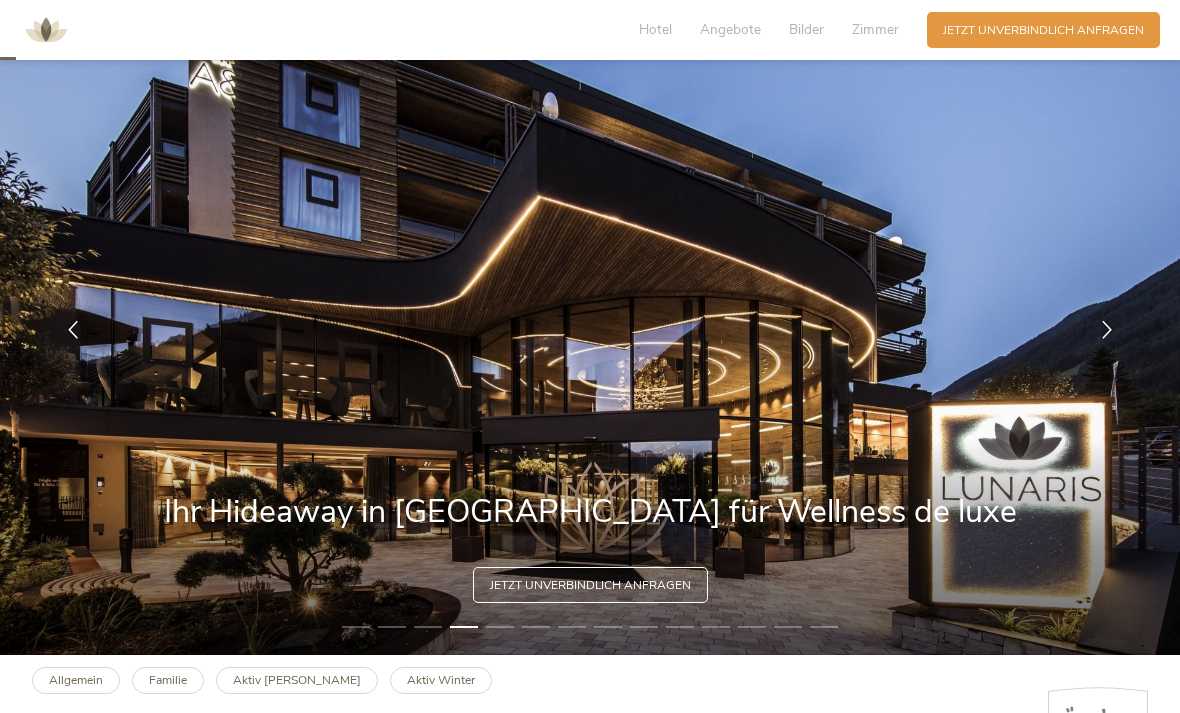 click at bounding box center [1107, 330] 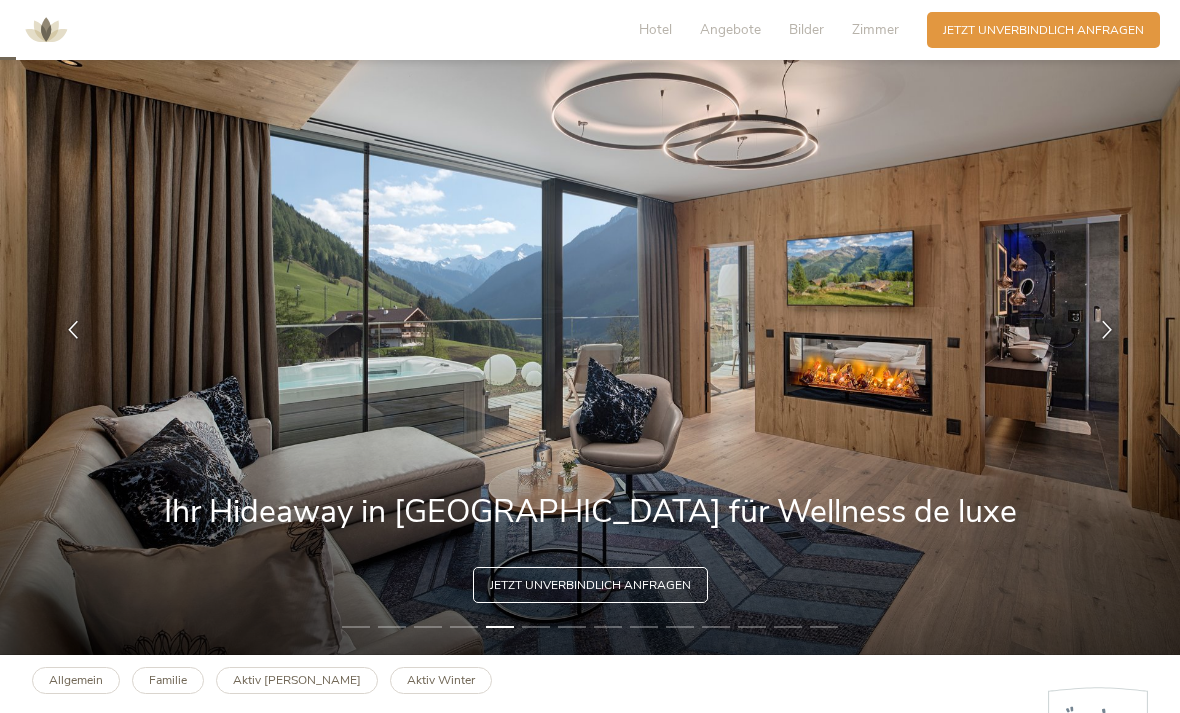 click at bounding box center (1107, 330) 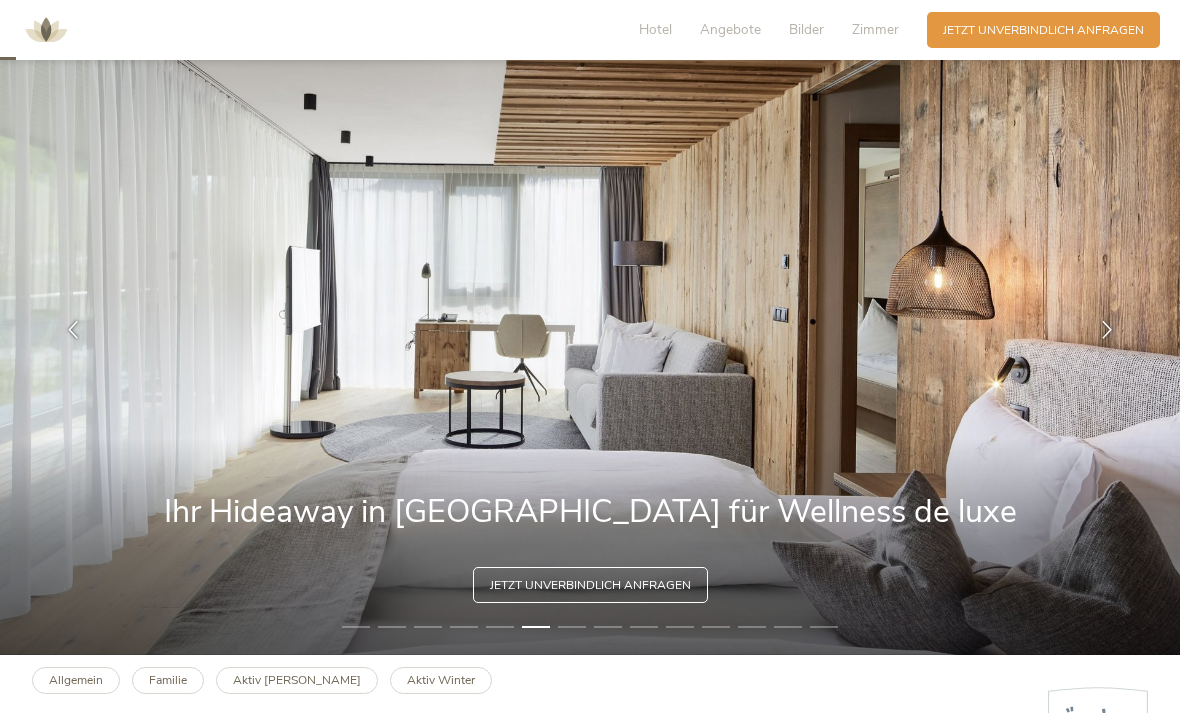 click at bounding box center [1107, 330] 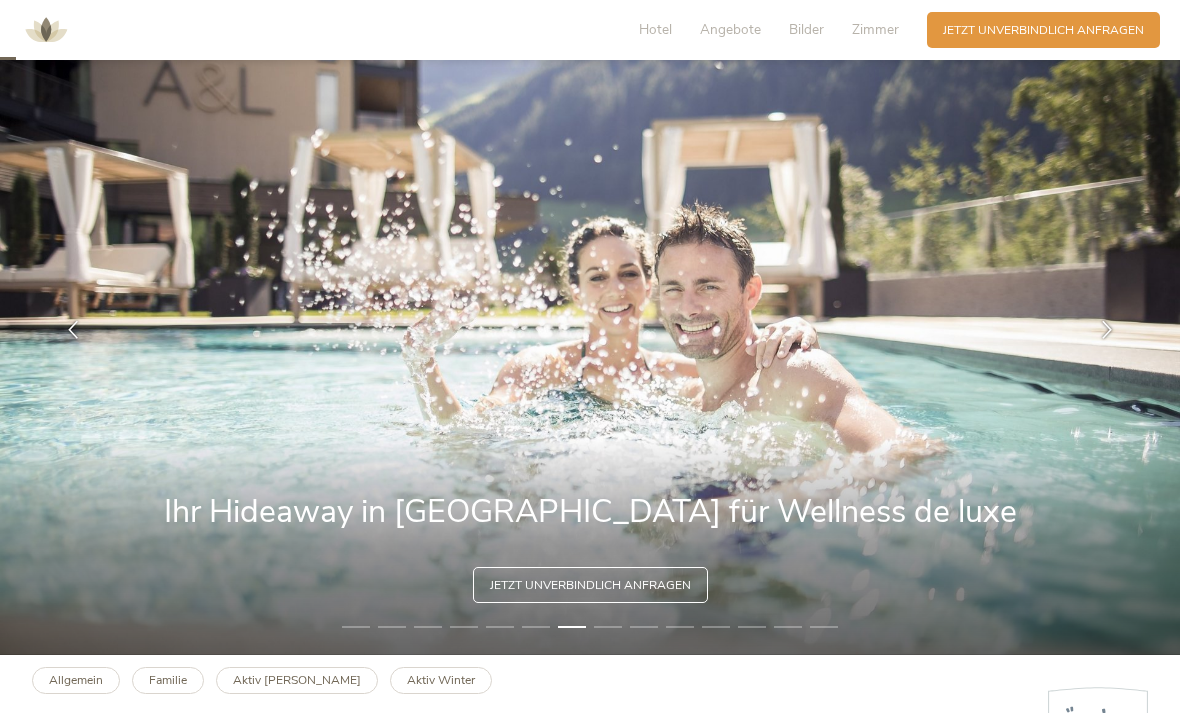 click at bounding box center [590, 330] 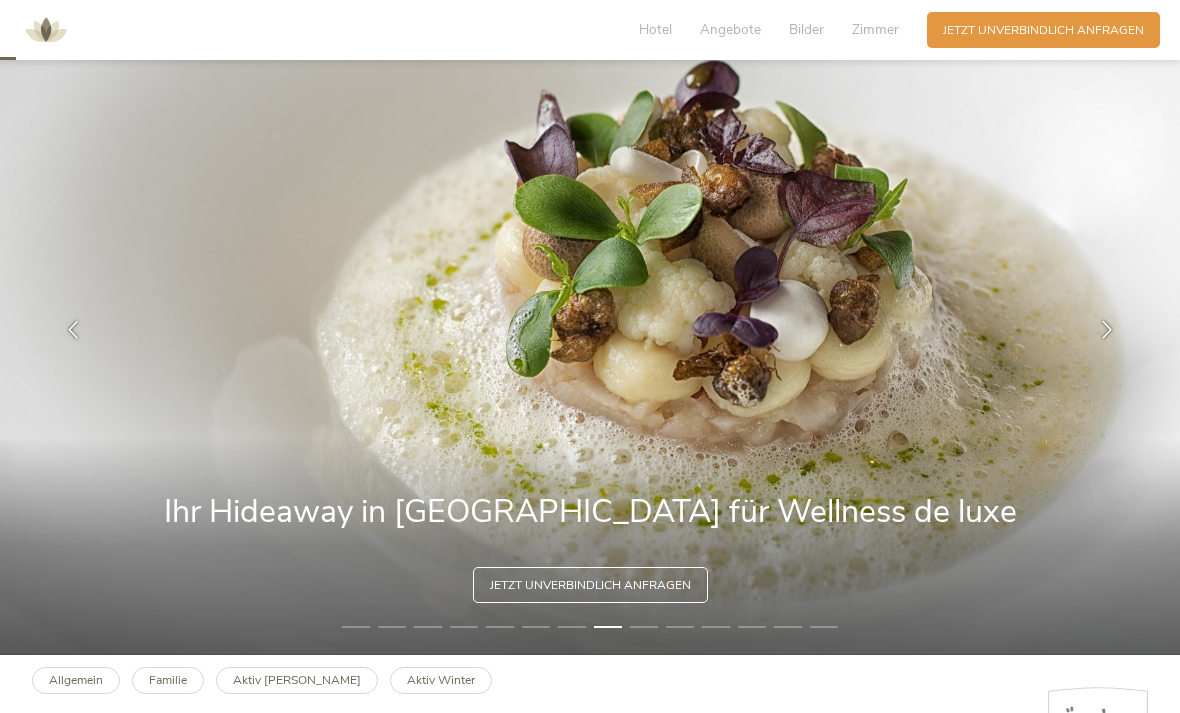 click at bounding box center (1107, 330) 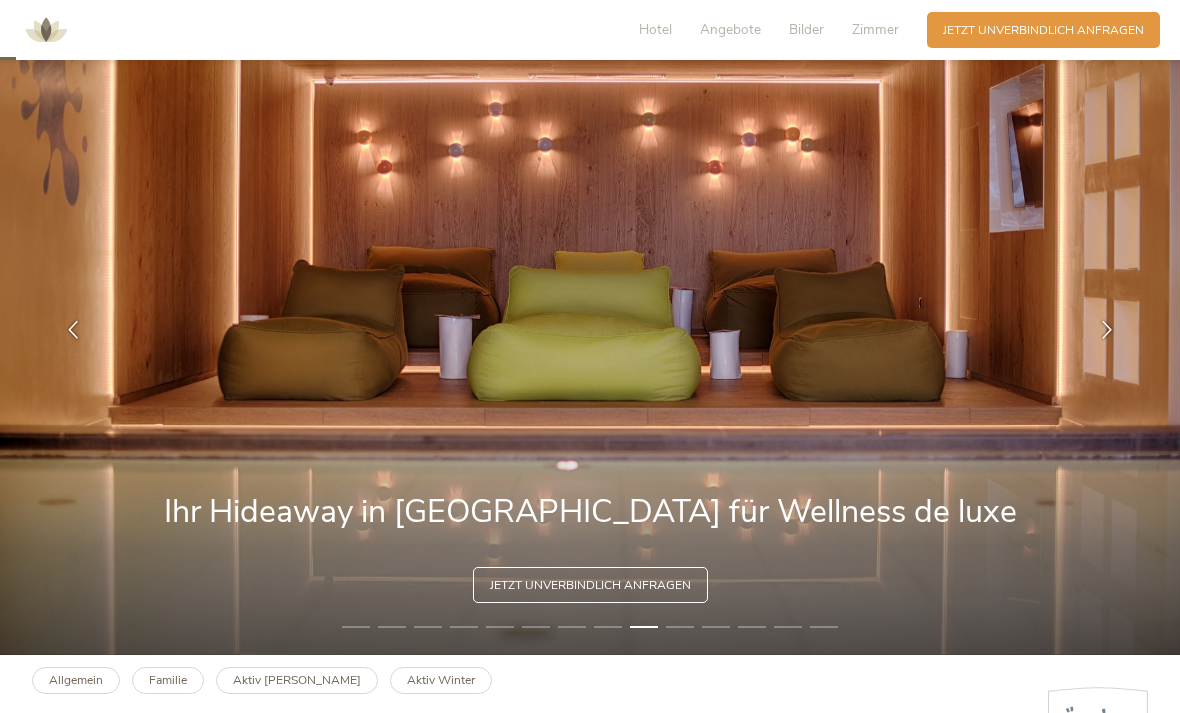 click at bounding box center (1107, 330) 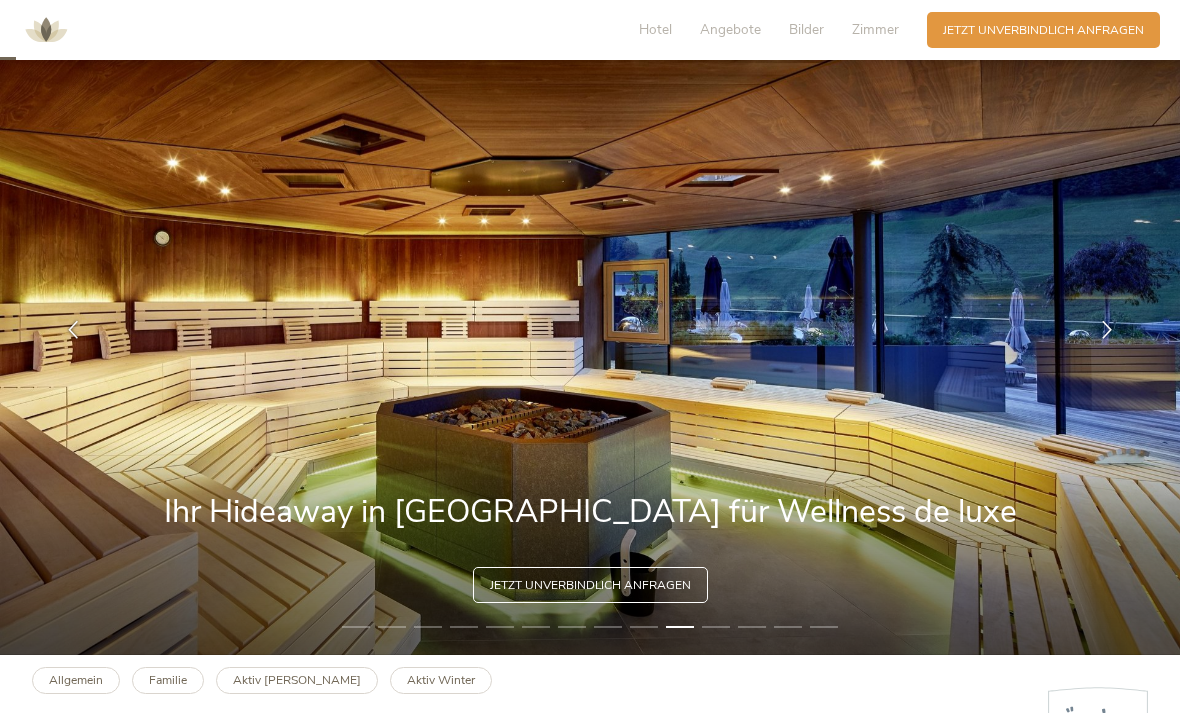 click at bounding box center [1107, 330] 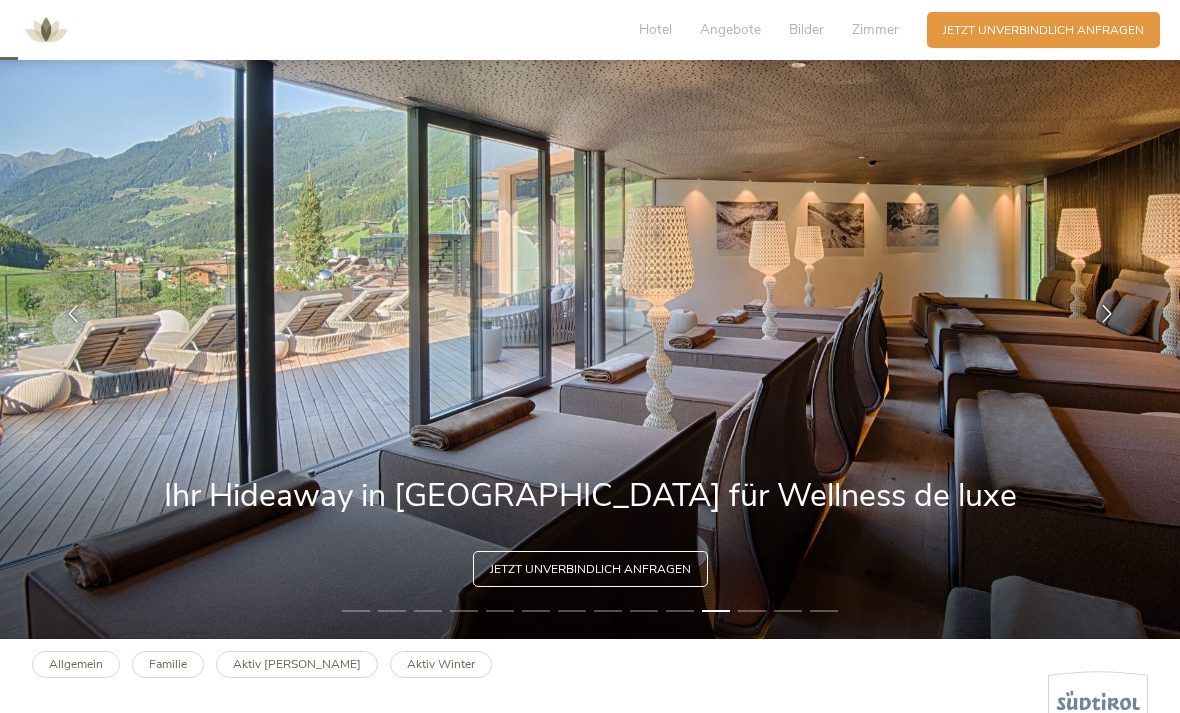 scroll, scrollTop: 97, scrollLeft: 0, axis: vertical 